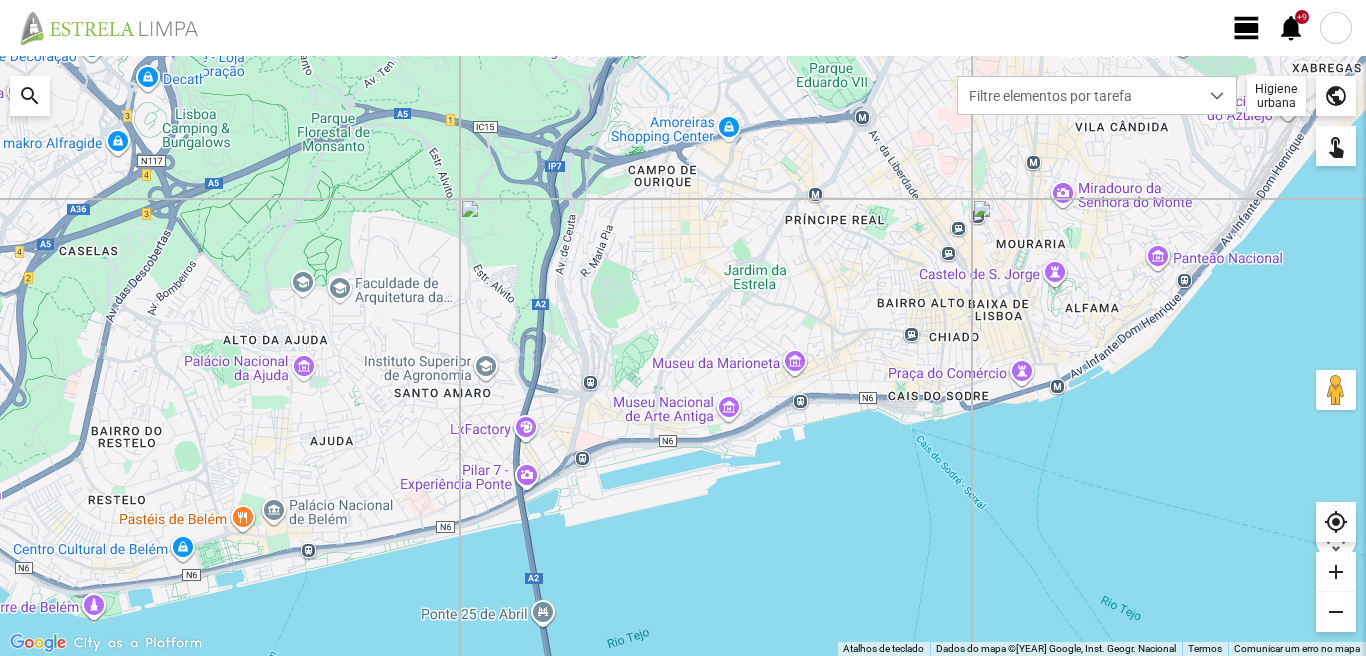 scroll, scrollTop: 0, scrollLeft: 0, axis: both 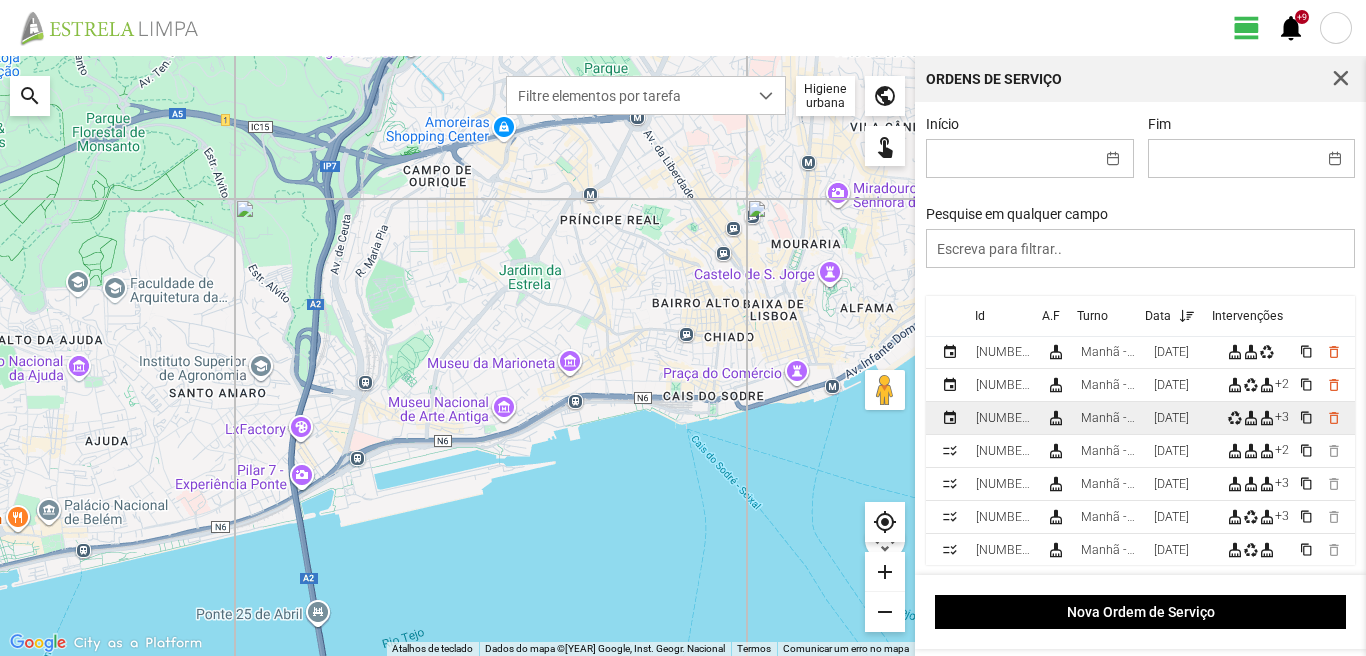 click on "[DATE]" at bounding box center (1003, 319) 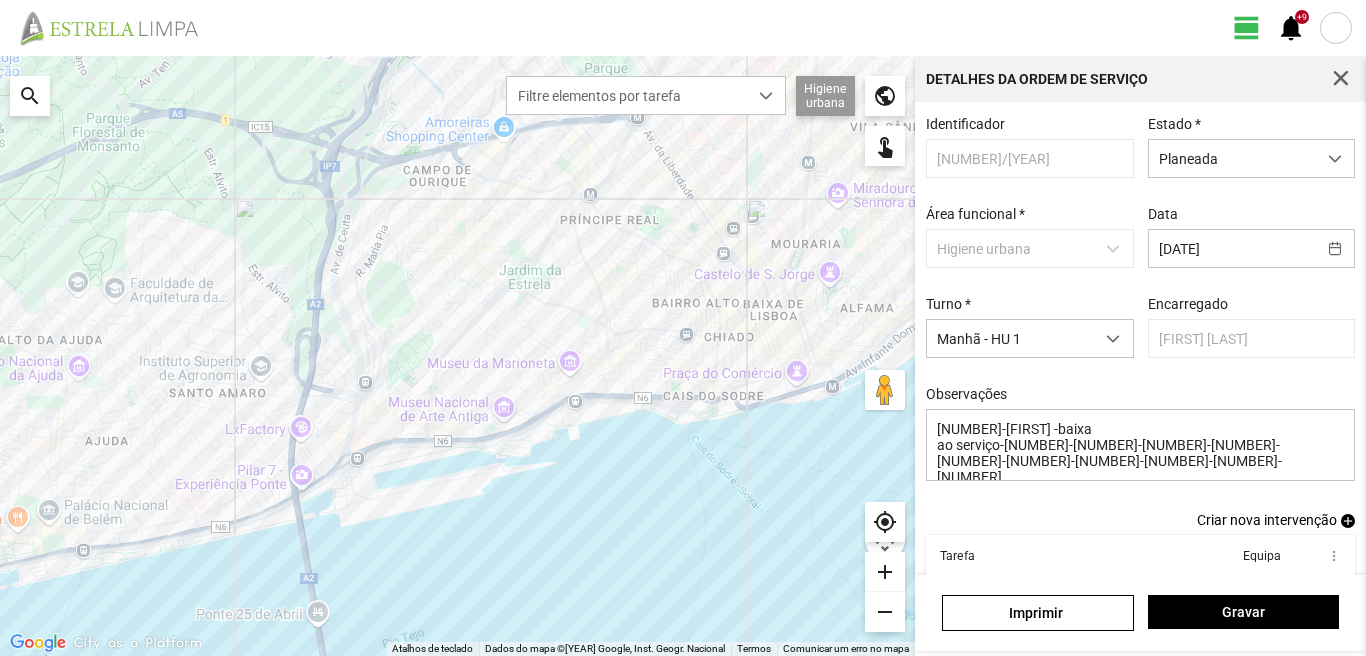 scroll, scrollTop: 109, scrollLeft: 0, axis: vertical 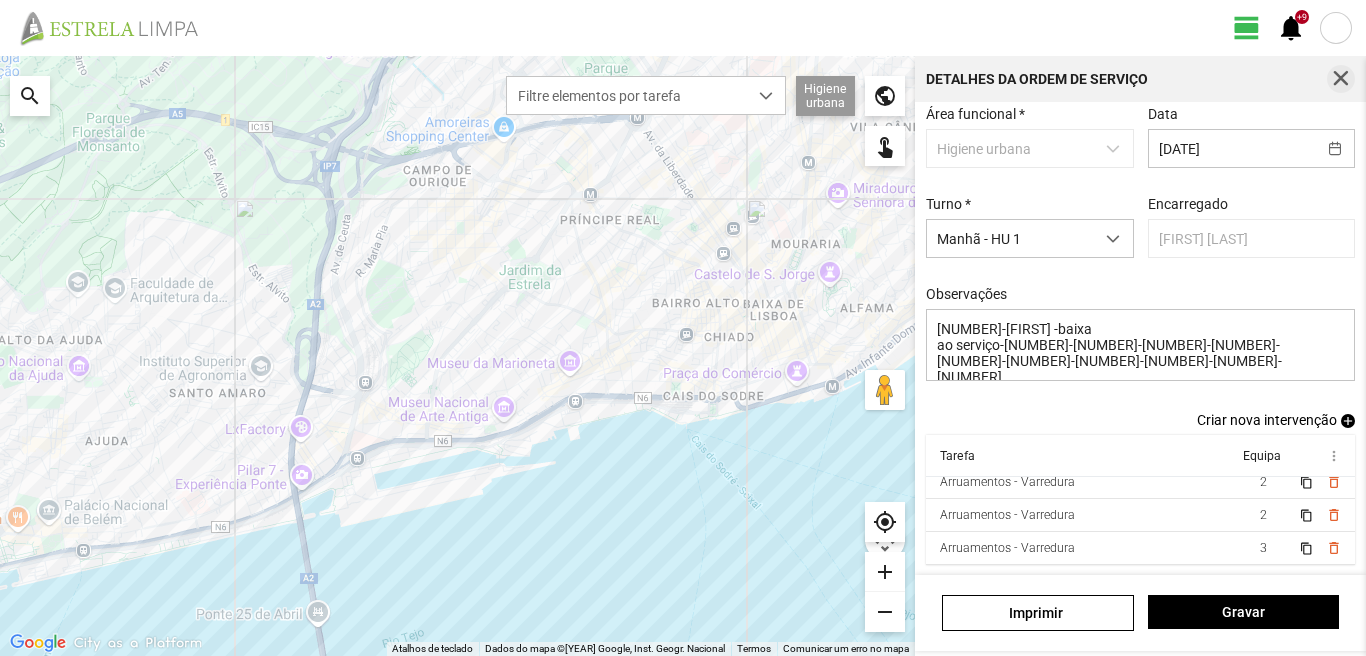click at bounding box center [1341, 79] 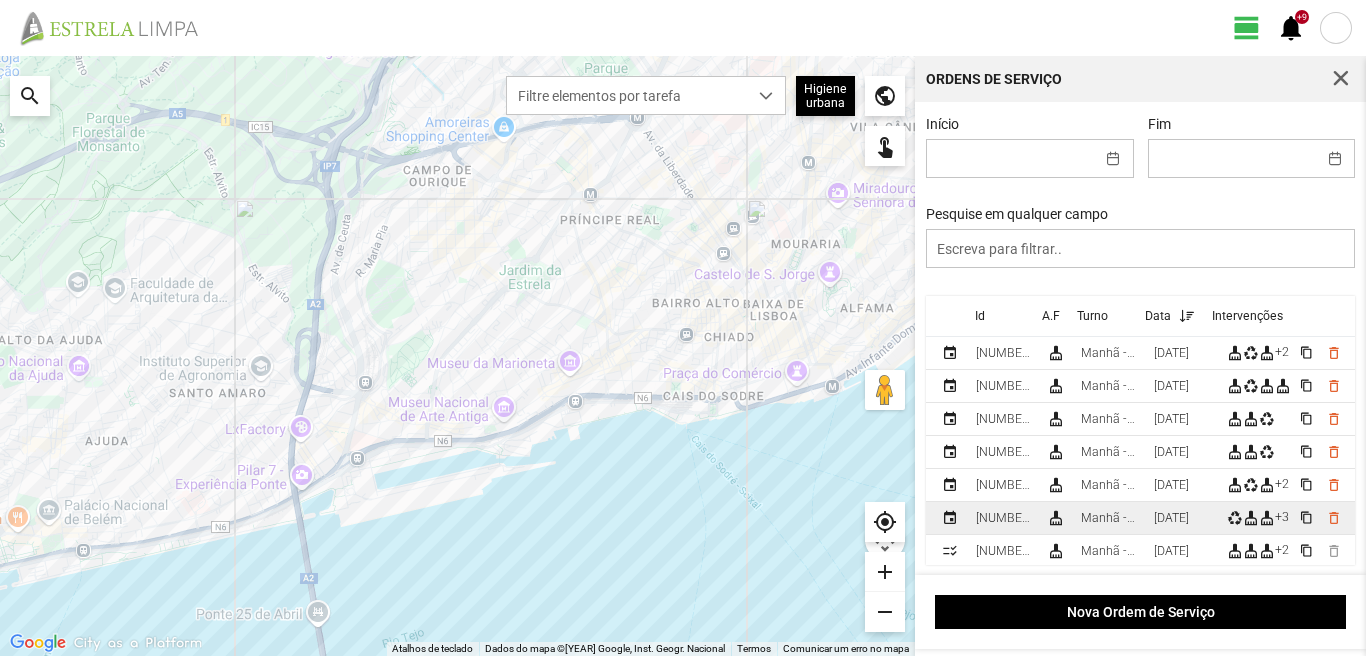 click on "[DATE]" at bounding box center (1003, 353) 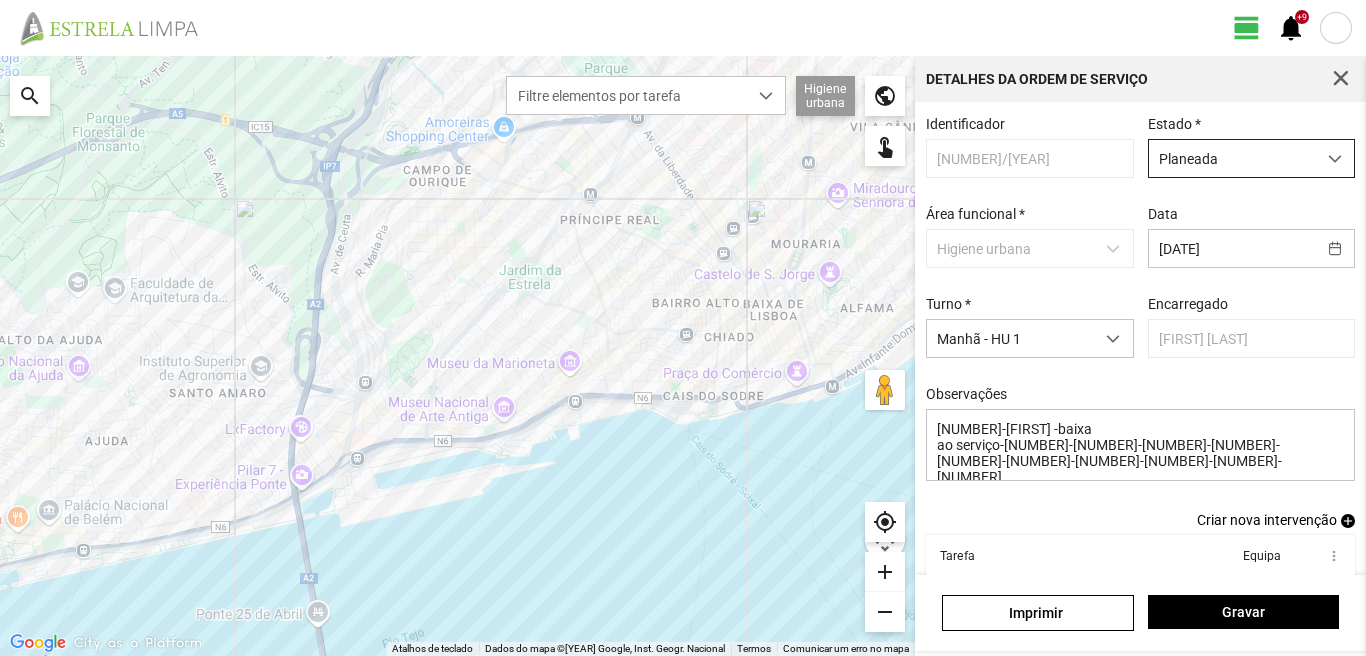 click on "Planeada" at bounding box center (1232, 158) 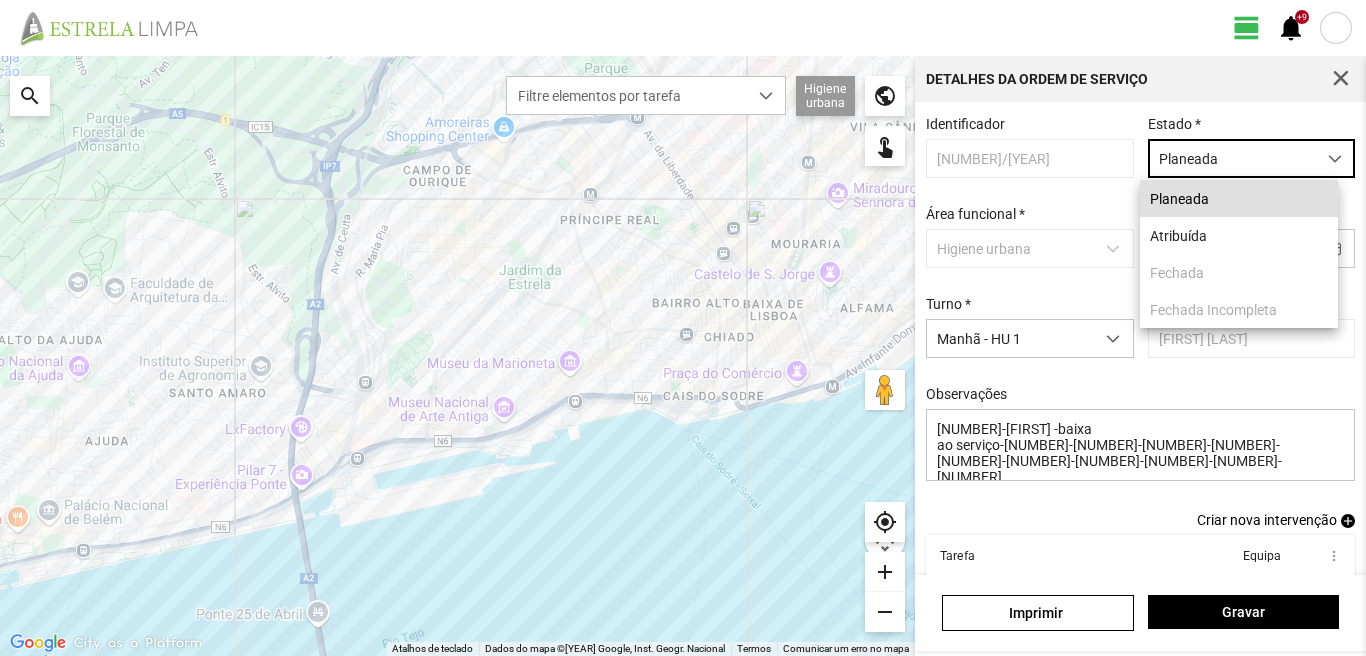 scroll, scrollTop: 11, scrollLeft: 89, axis: both 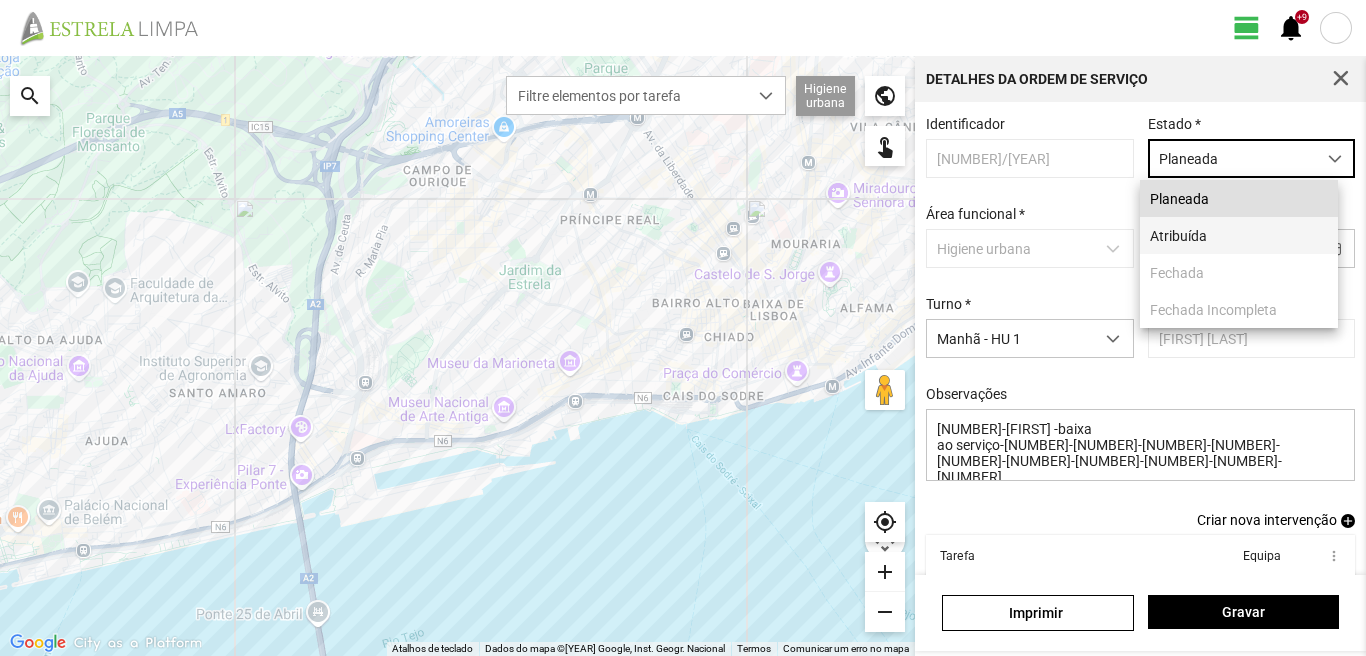 click on "Atribuída" at bounding box center (1239, 235) 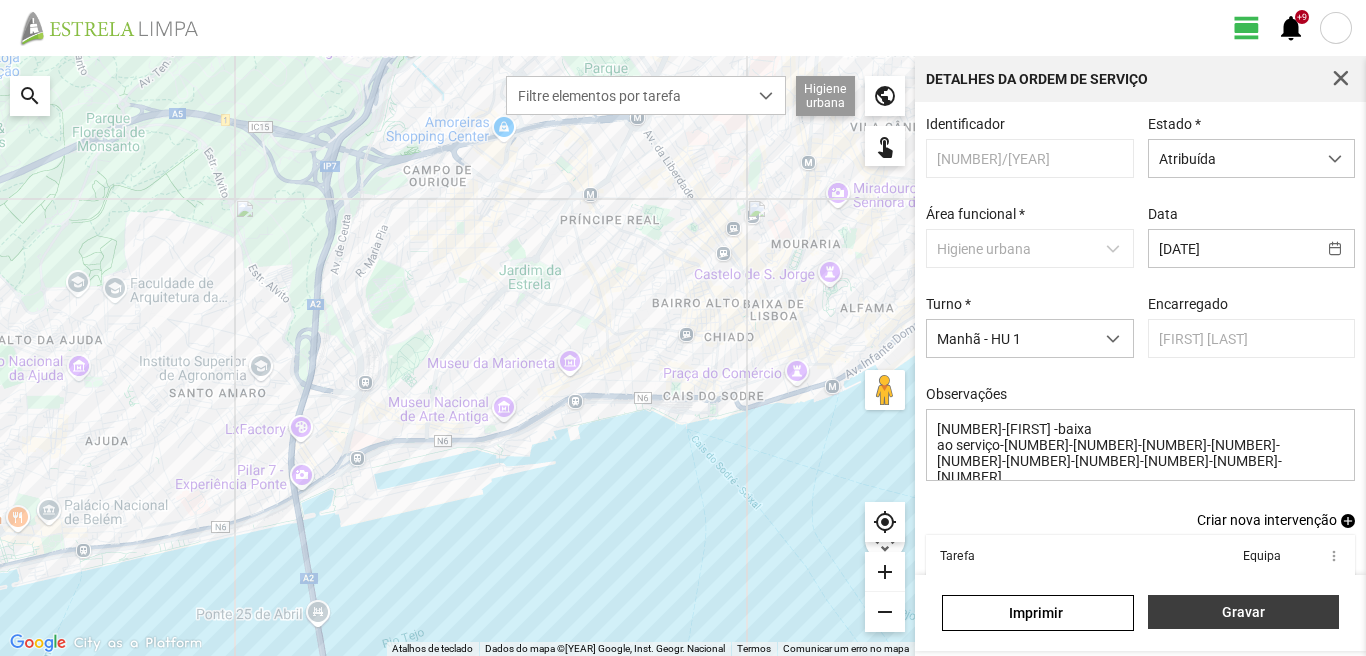 click on "Gravar" at bounding box center (1243, 612) 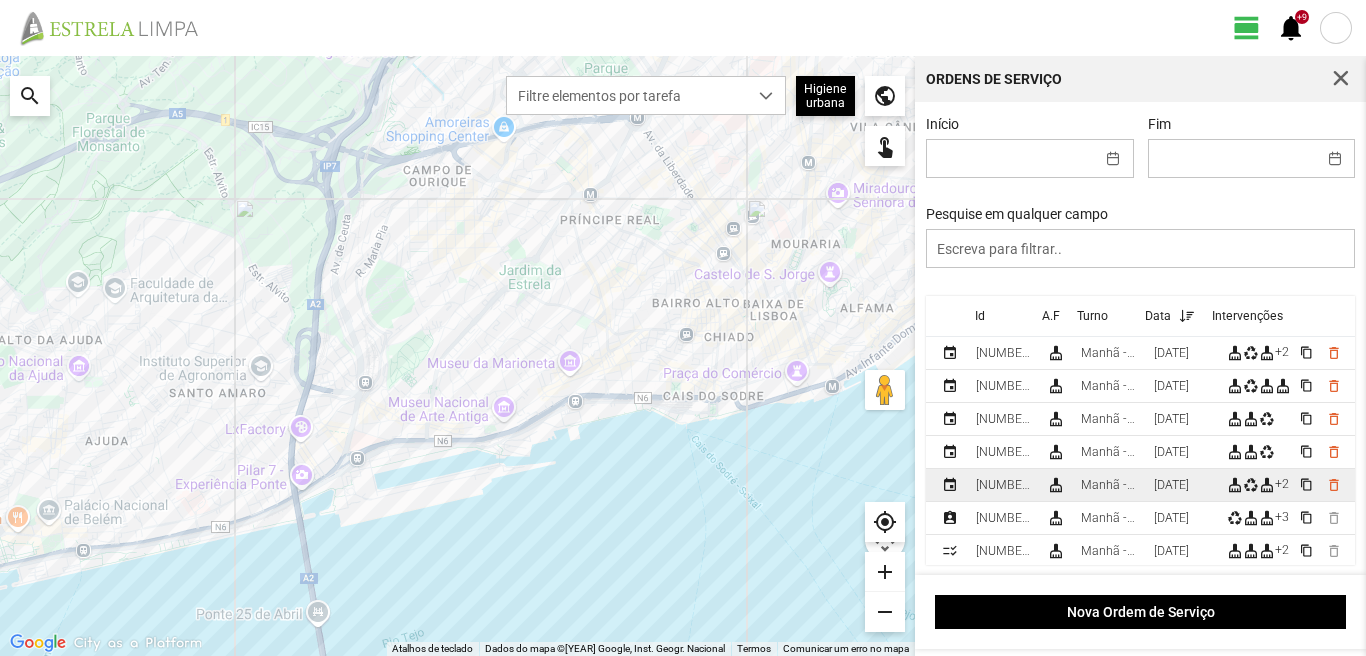 click on "[DATE]" at bounding box center (1003, 353) 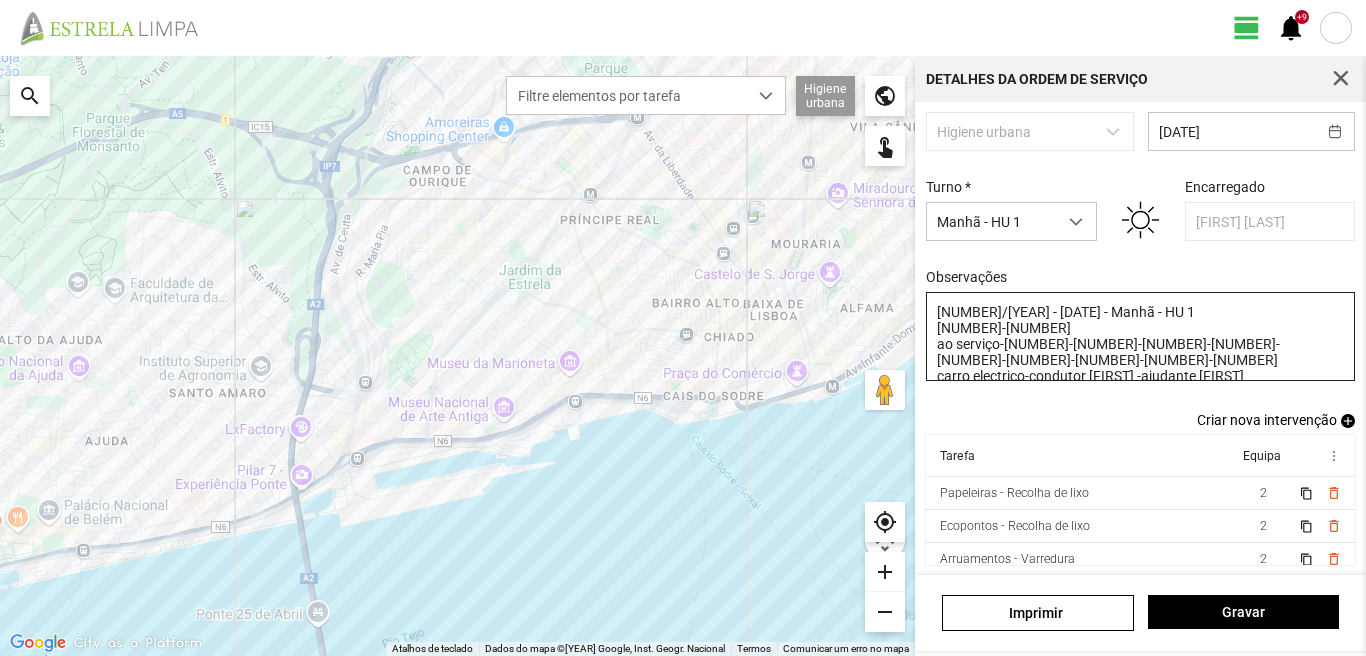 scroll, scrollTop: 126, scrollLeft: 0, axis: vertical 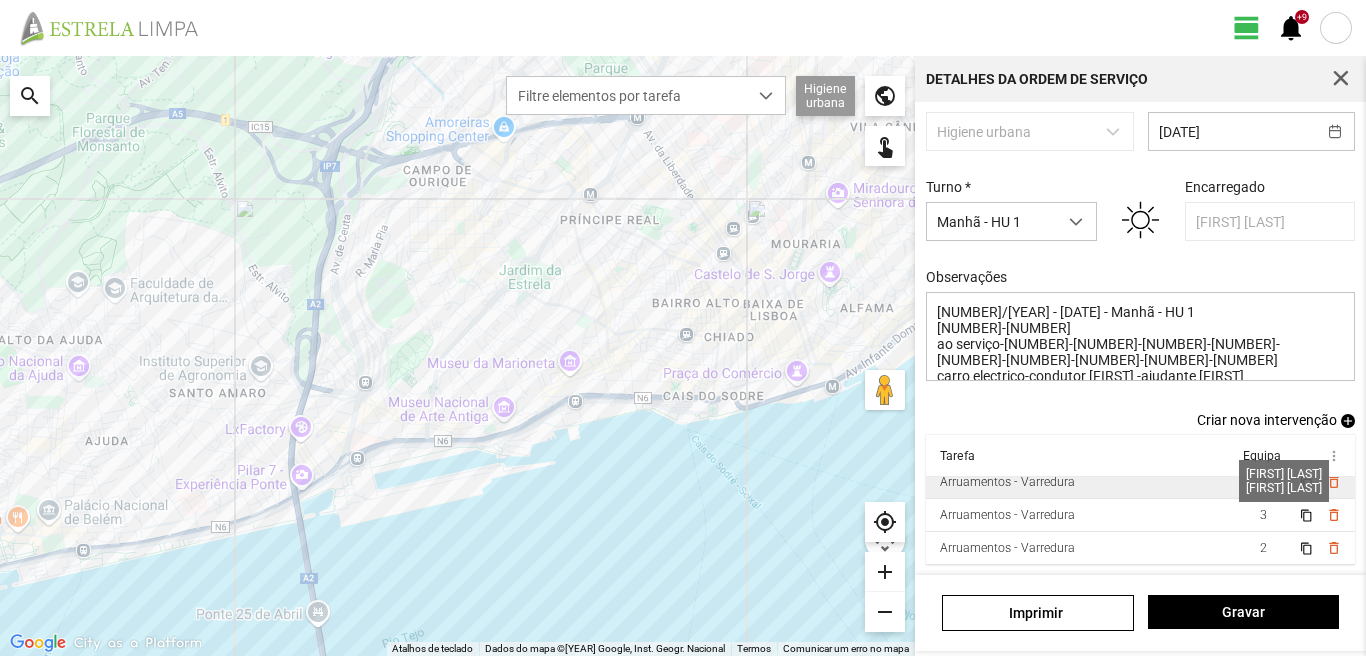 click on "2" at bounding box center (1263, 416) 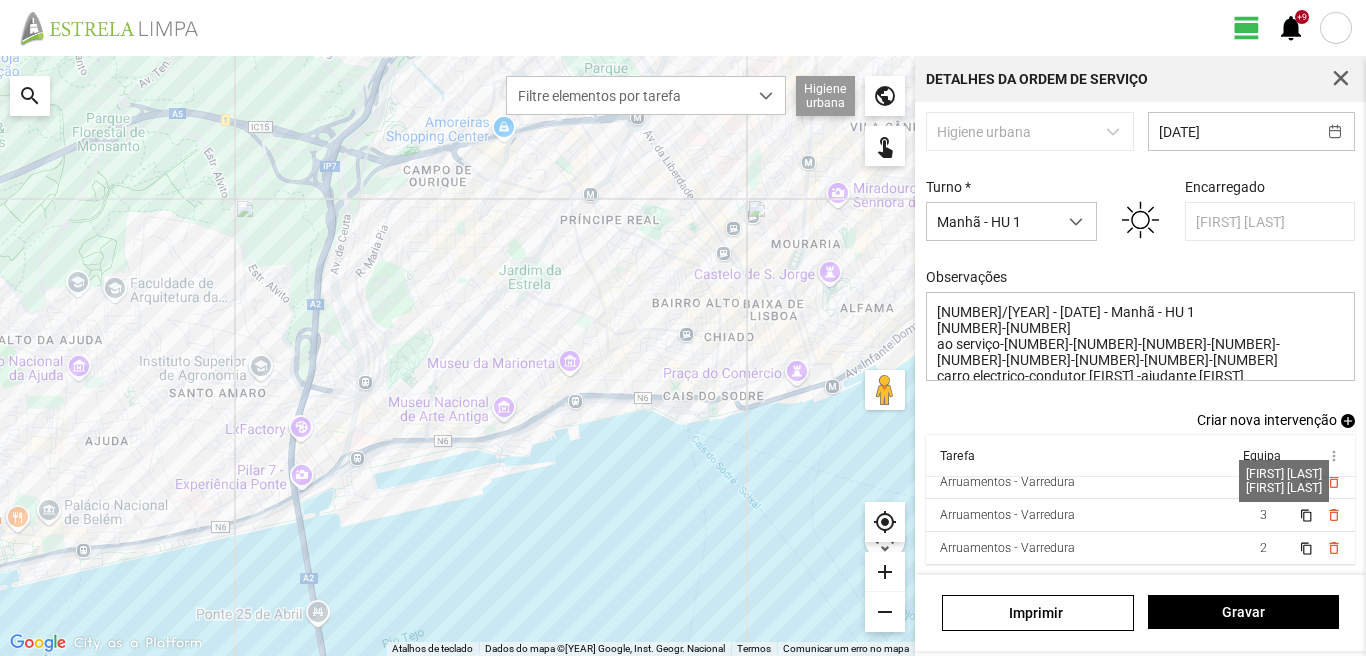 scroll, scrollTop: 21, scrollLeft: 0, axis: vertical 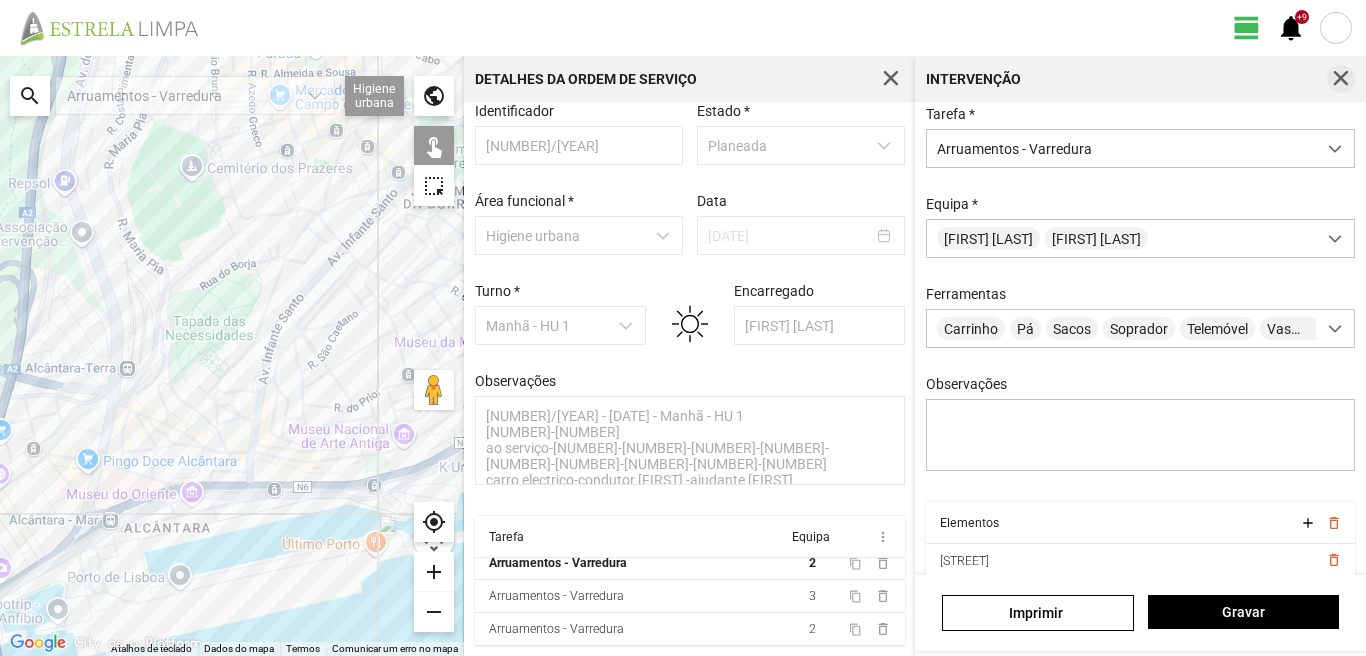 click at bounding box center (1341, 79) 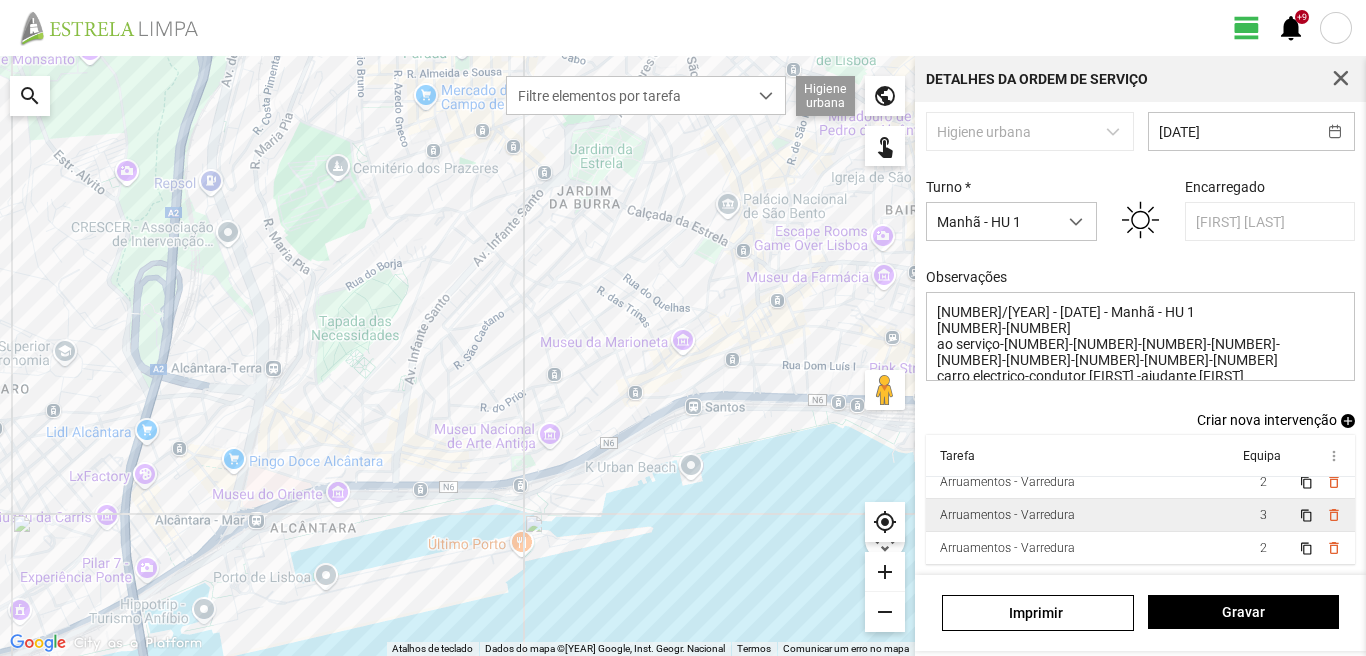 scroll, scrollTop: 126, scrollLeft: 0, axis: vertical 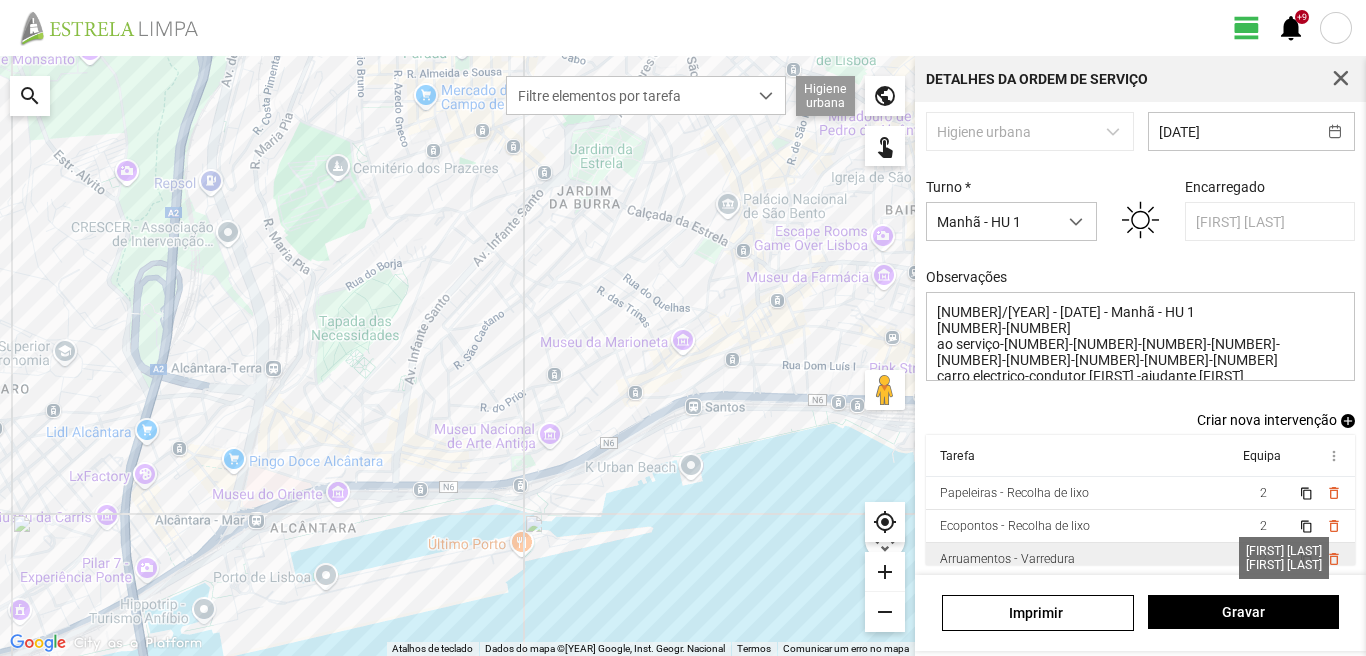 click on "2" at bounding box center (1263, 493) 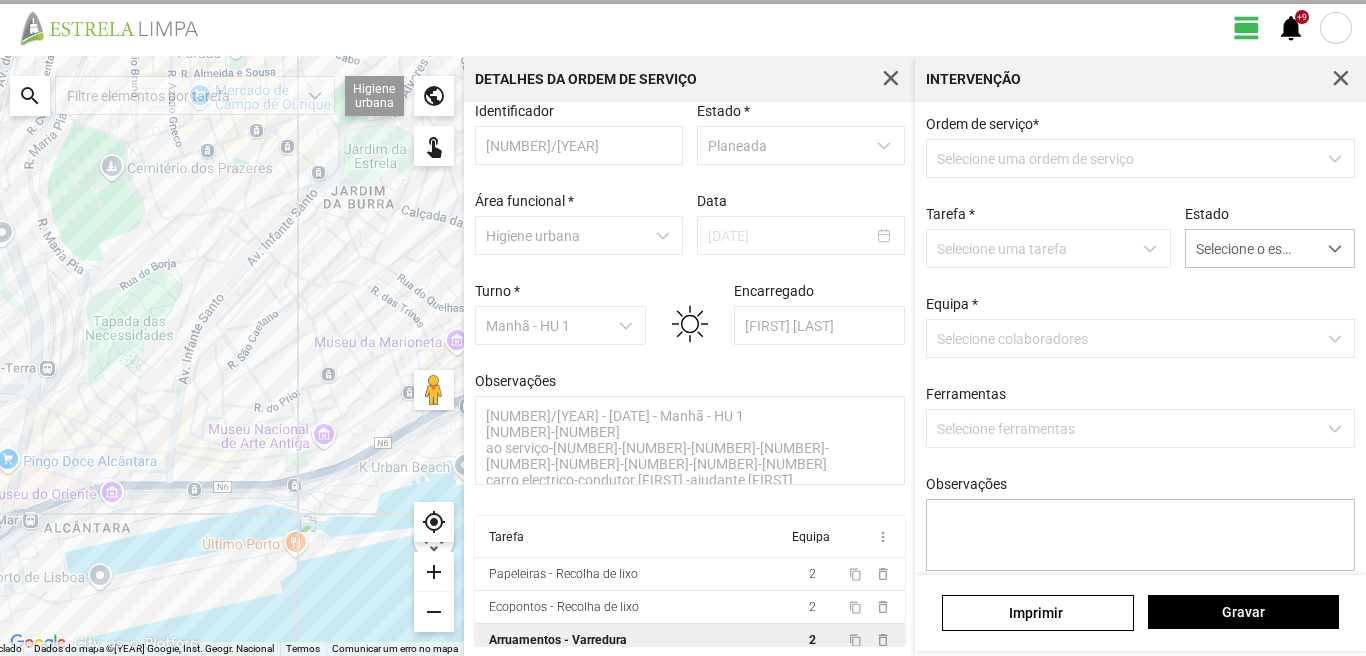 scroll, scrollTop: 21, scrollLeft: 0, axis: vertical 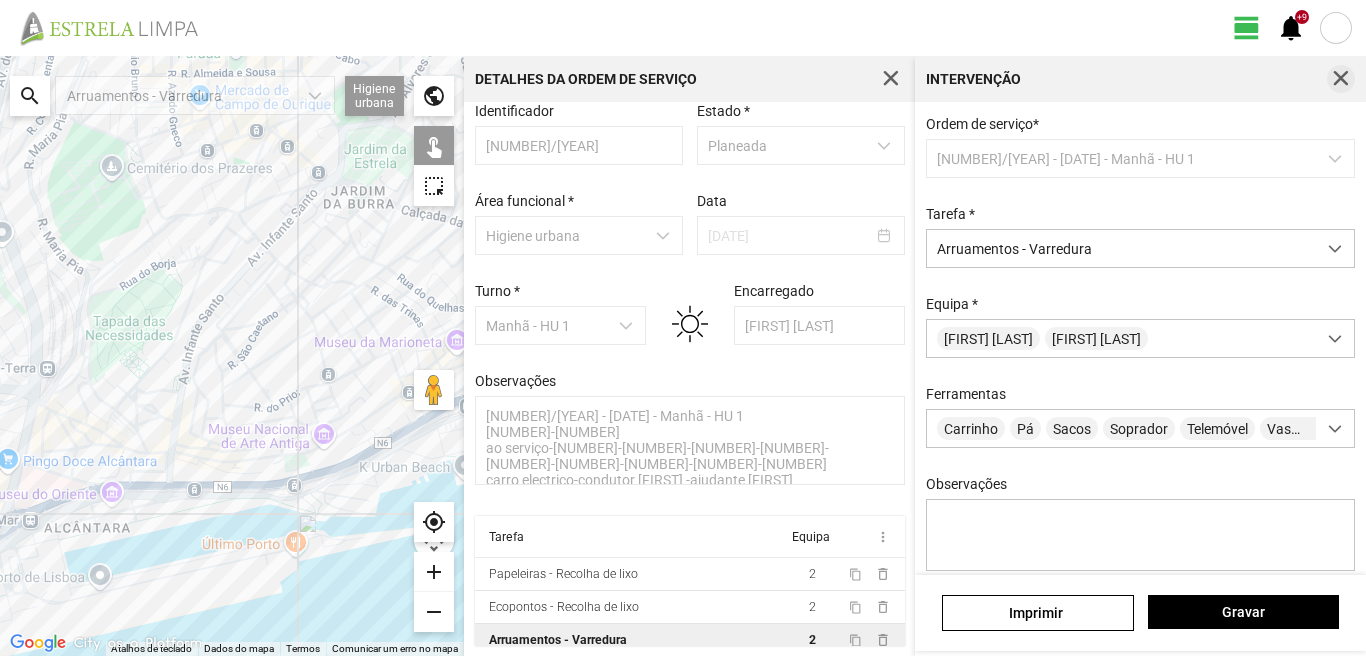 click at bounding box center [1341, 79] 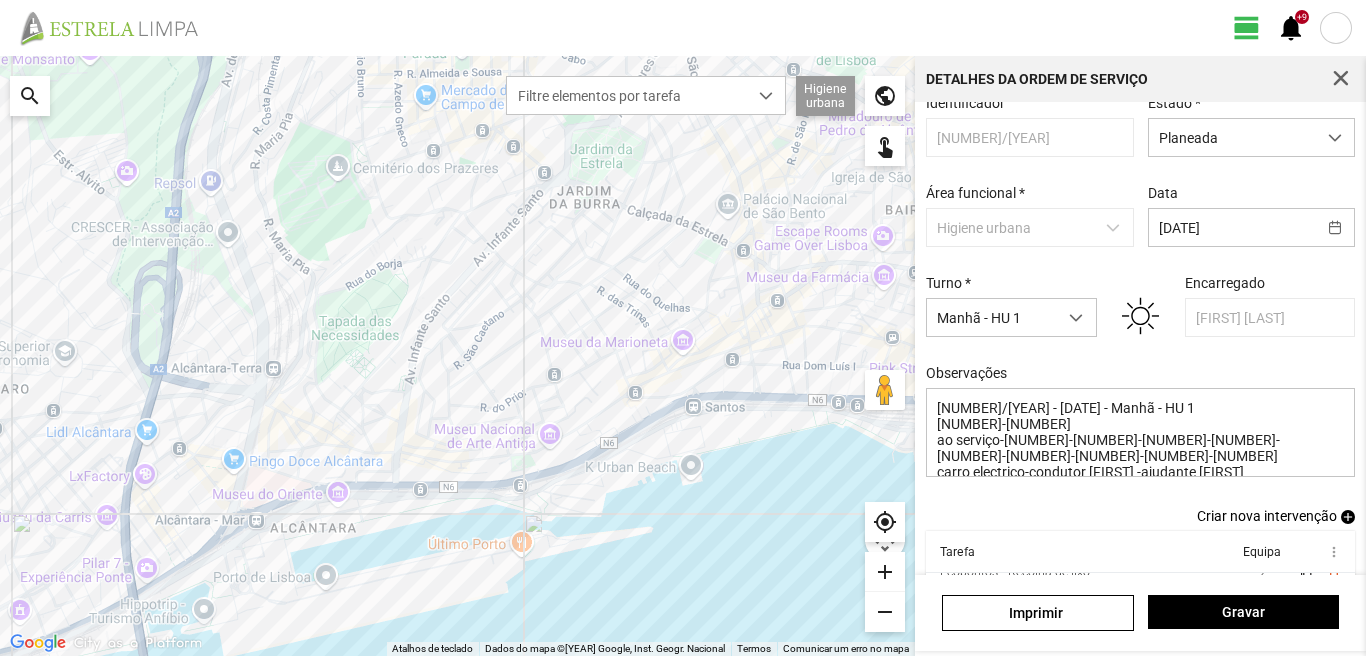 scroll, scrollTop: 77, scrollLeft: 0, axis: vertical 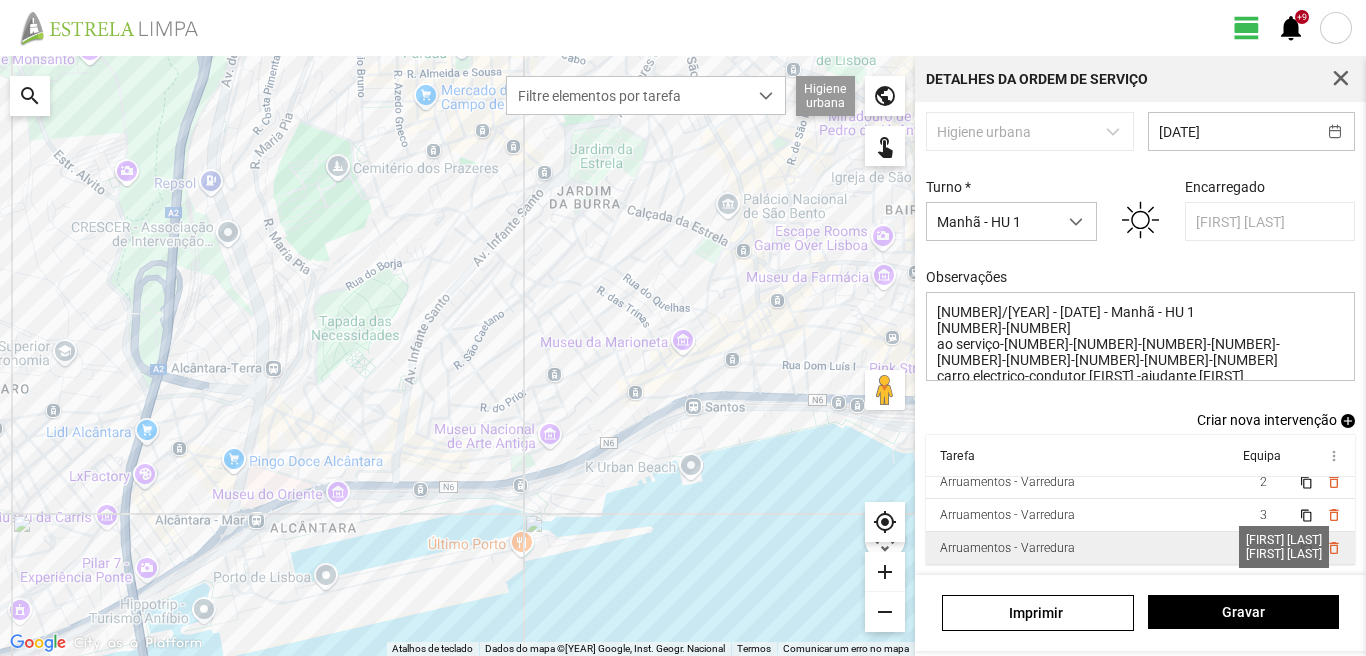click on "2" at bounding box center (1263, 416) 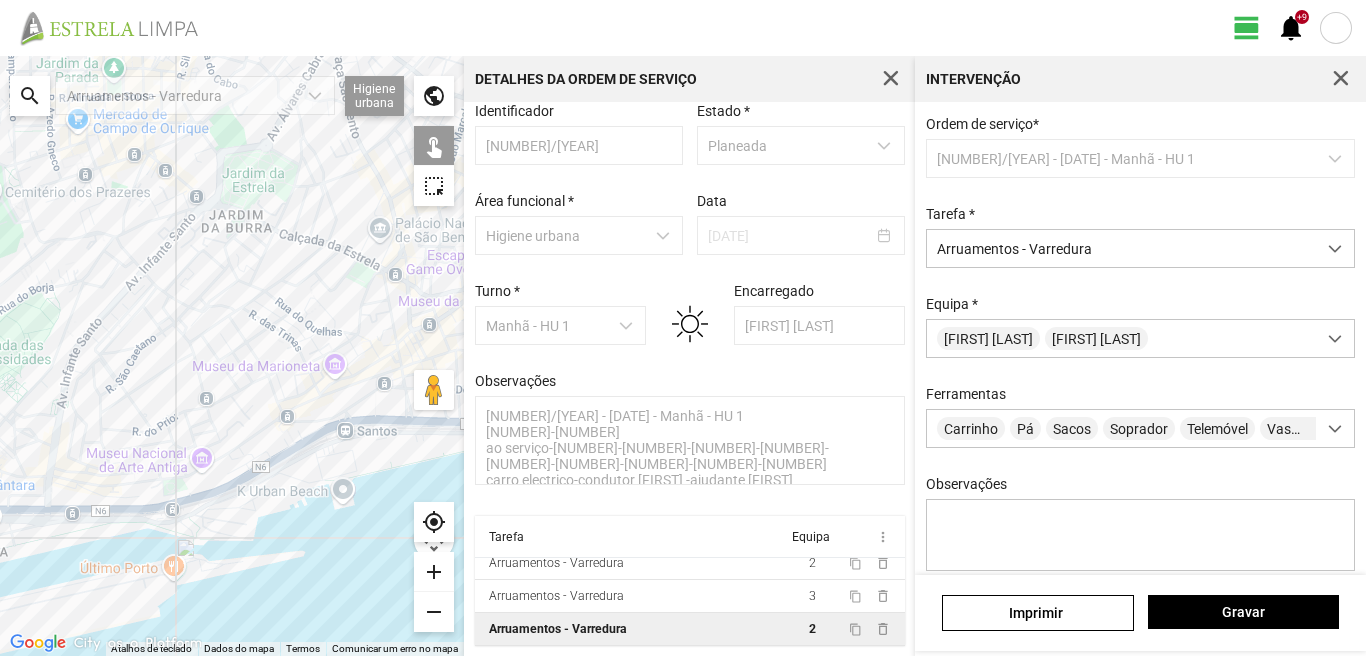 drag, startPoint x: 281, startPoint y: 422, endPoint x: 147, endPoint y: 449, distance: 136.69308 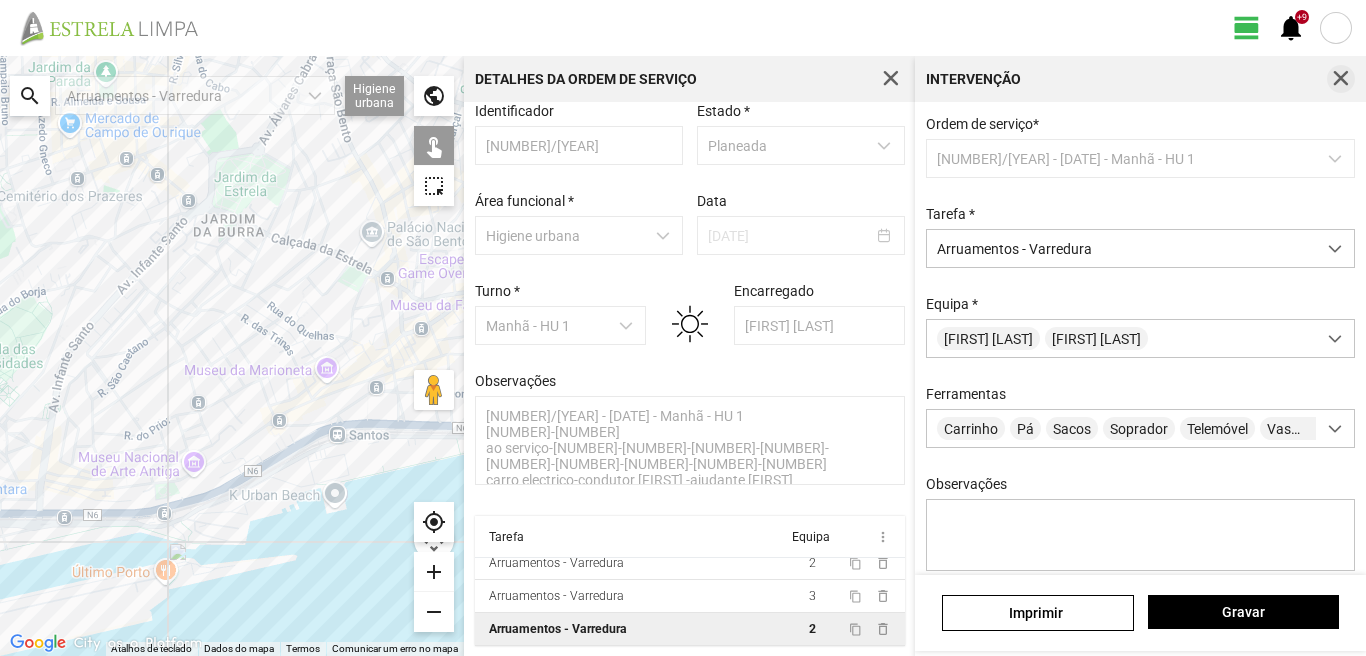 click at bounding box center [1341, 79] 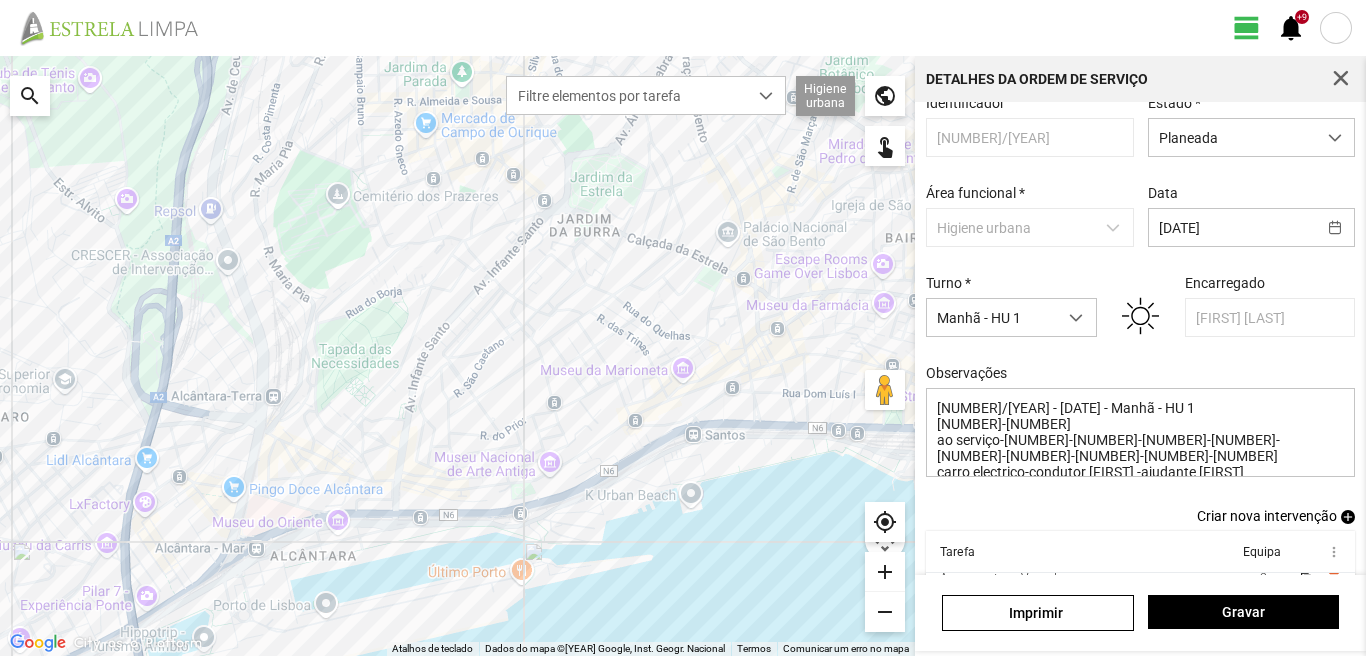 scroll, scrollTop: 126, scrollLeft: 0, axis: vertical 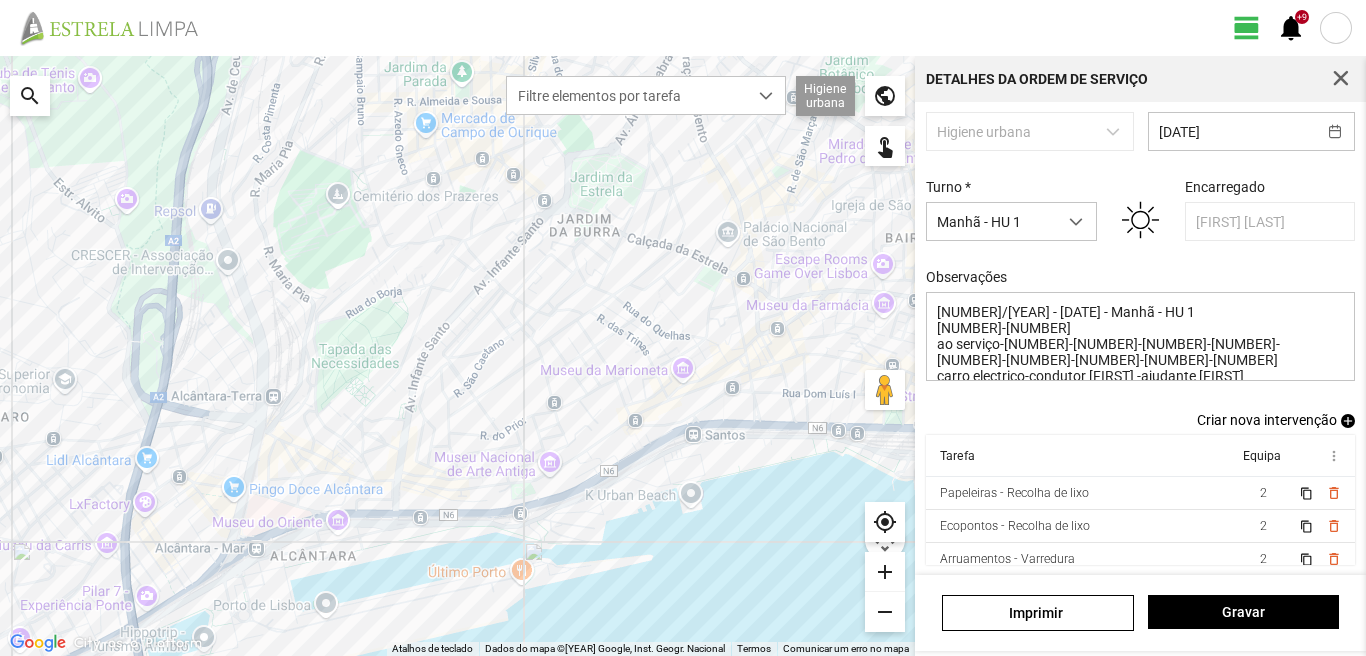 click on "add" at bounding box center (1348, 421) 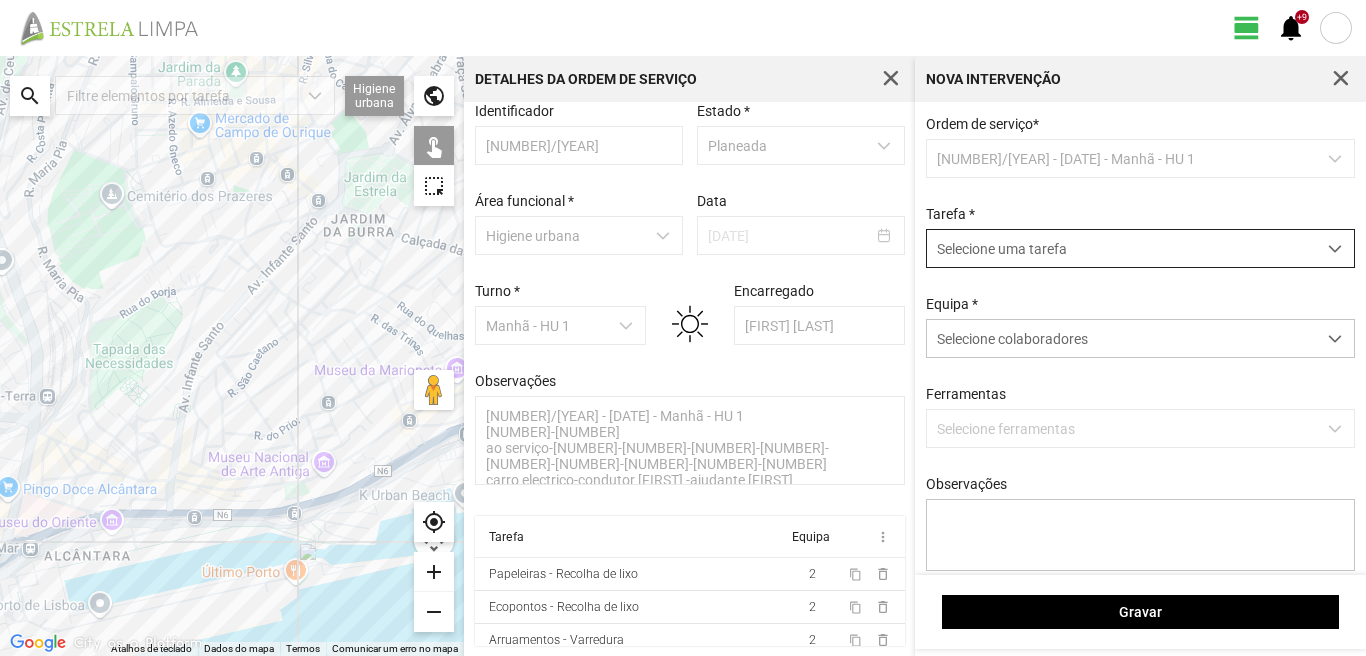 click on "Selecione uma tarefa" at bounding box center [1121, 248] 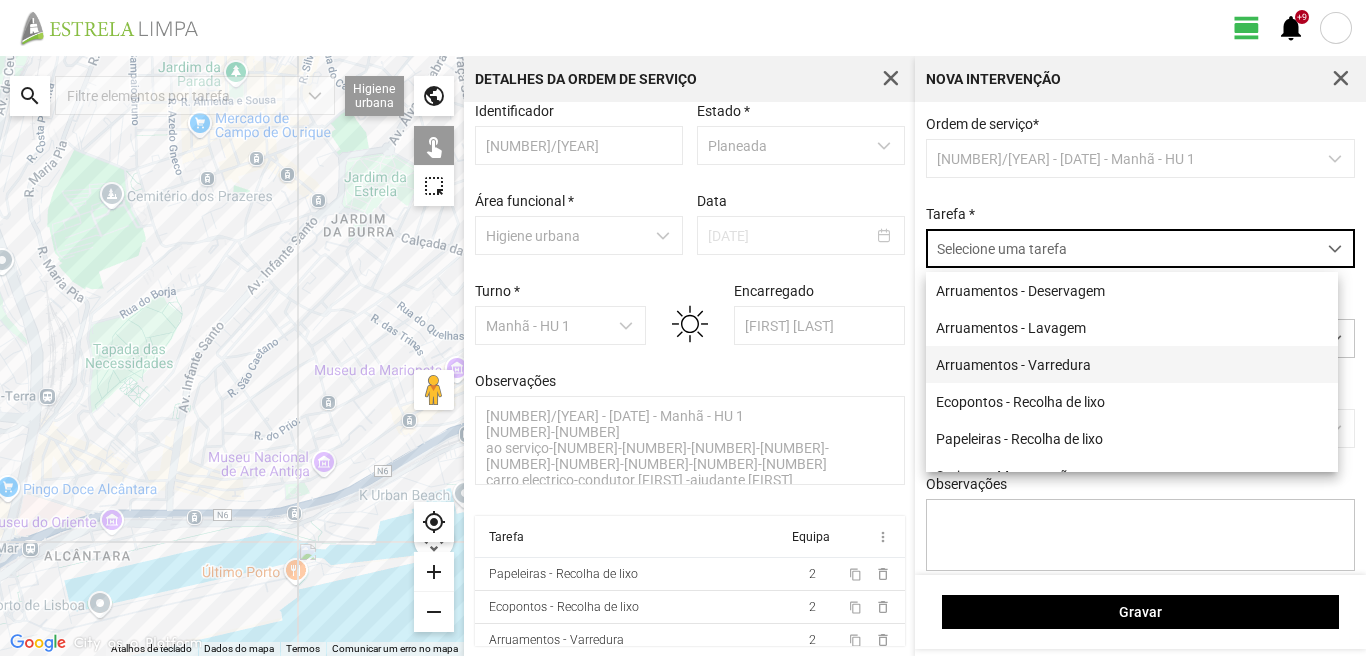 click on "Arruamentos - Varredura" at bounding box center (1132, 364) 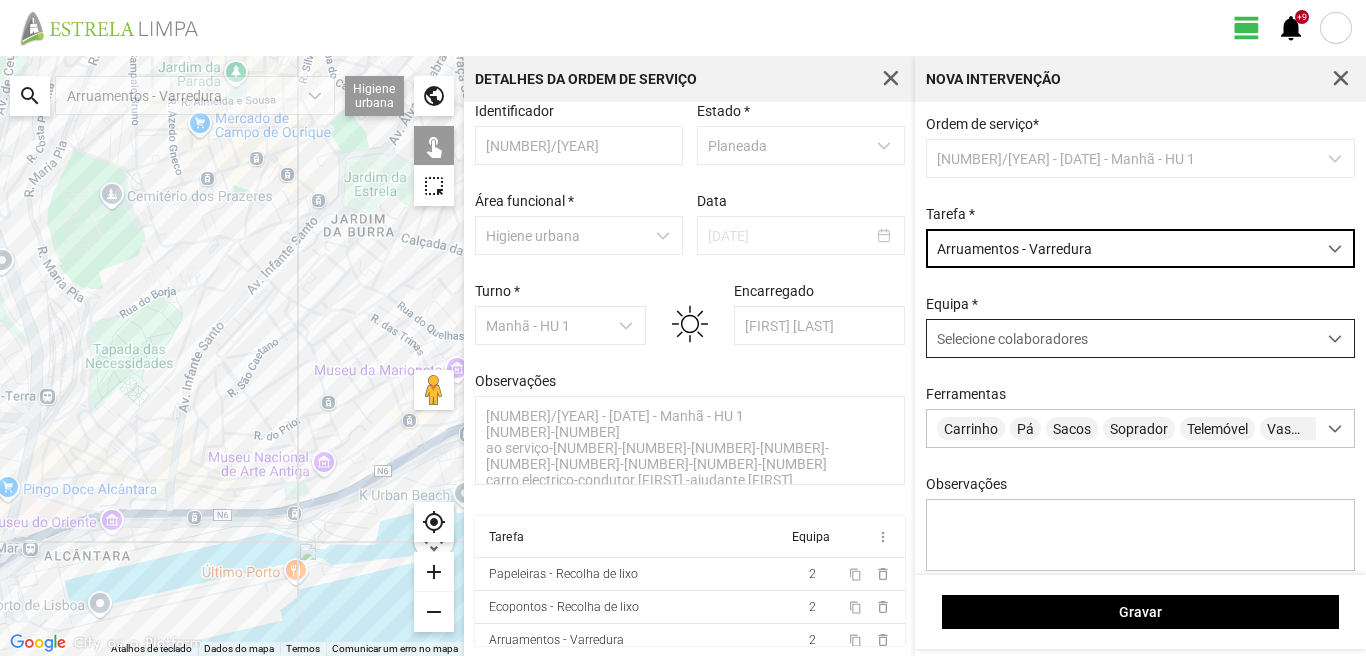 click on "Selecione colaboradores" at bounding box center [1012, 339] 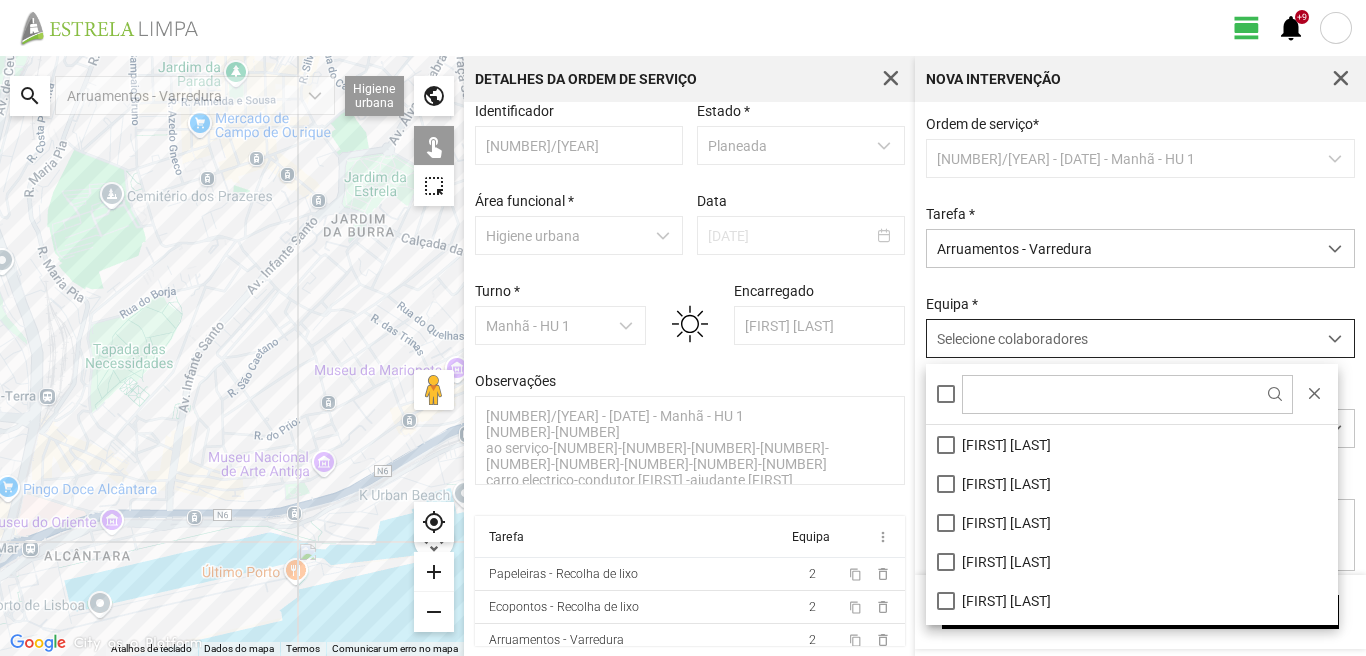 scroll, scrollTop: 11, scrollLeft: 89, axis: both 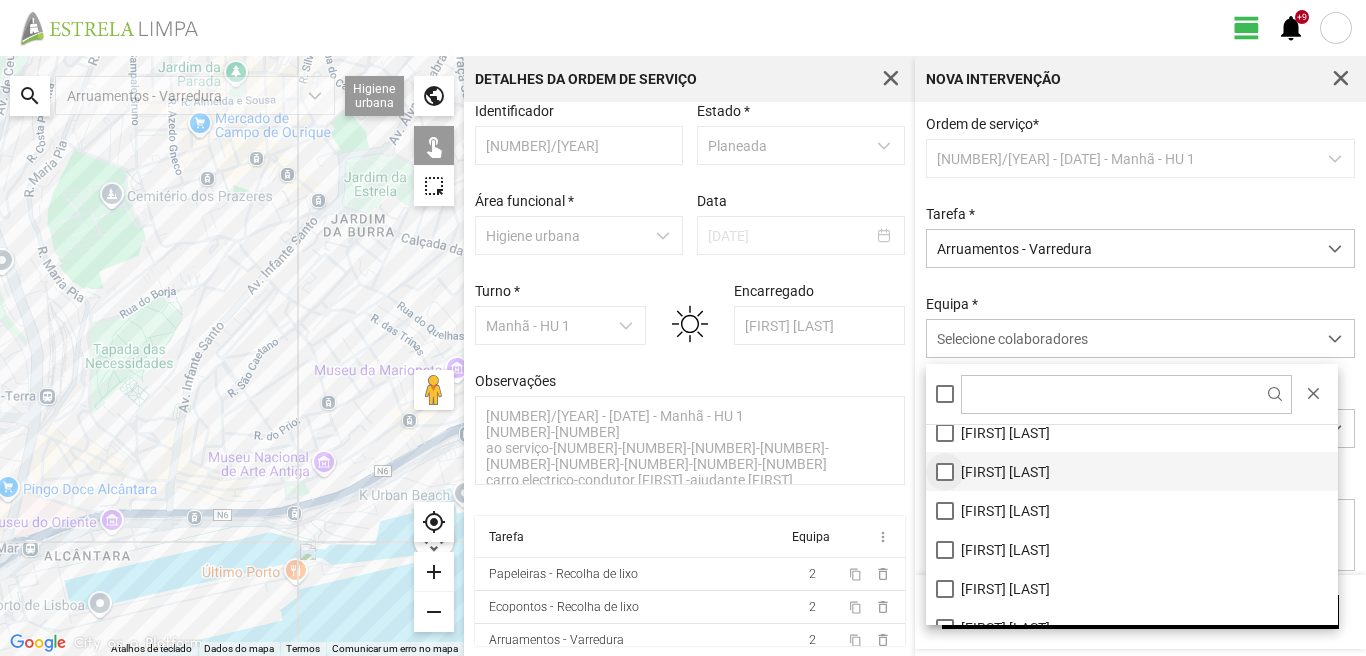click on "[FIRST] [LAST]" at bounding box center (1132, 471) 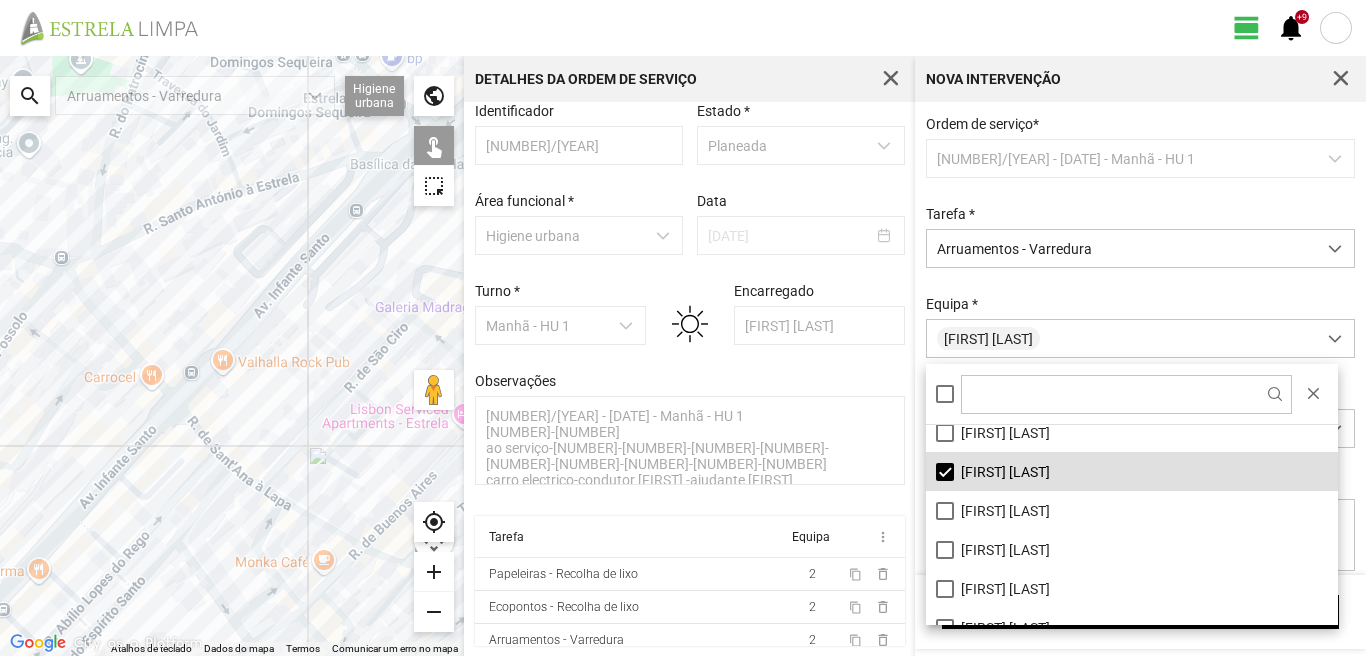 click on "Para navegar, prima as teclas de seta." at bounding box center [232, 356] 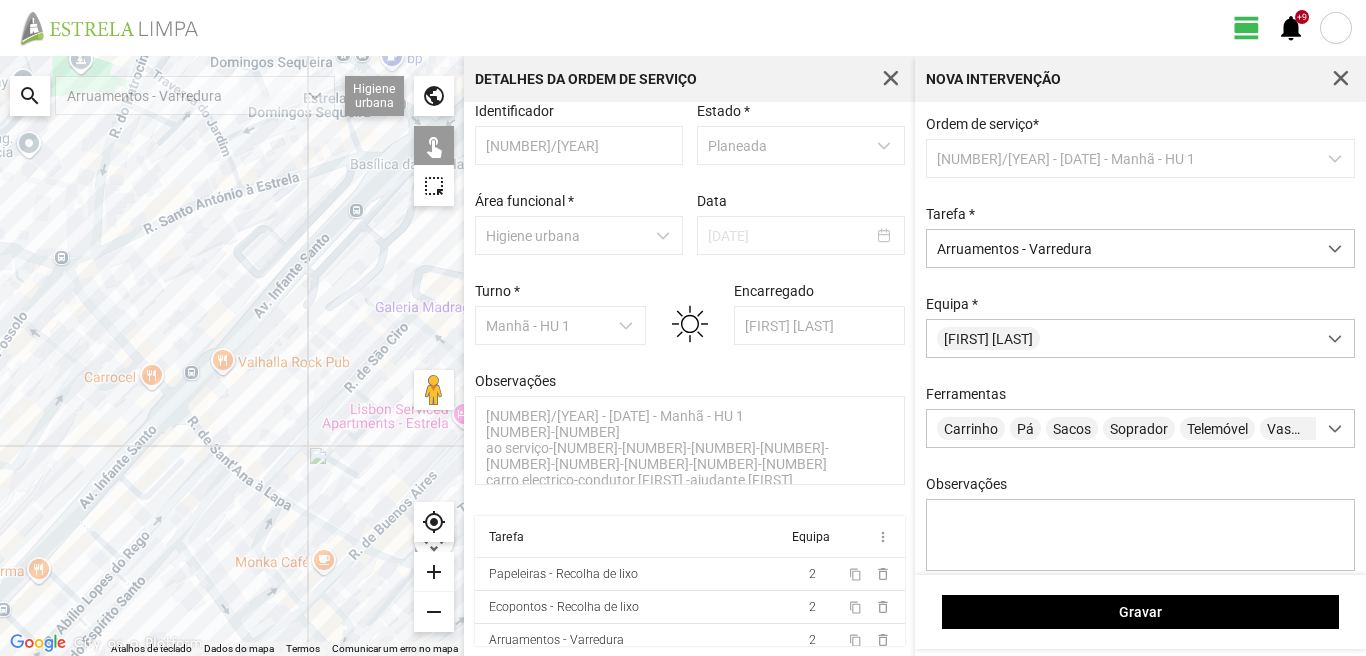 click on "Para navegar, prima as teclas de seta." at bounding box center [232, 356] 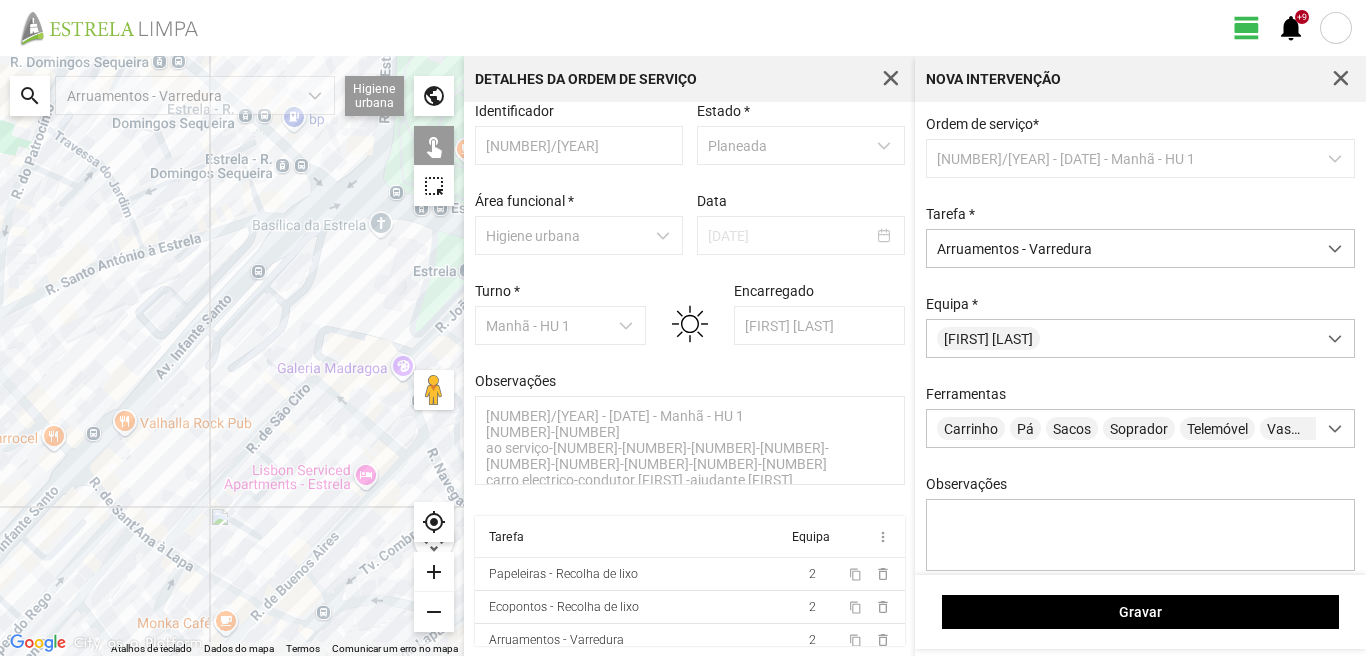 drag, startPoint x: 287, startPoint y: 172, endPoint x: 181, endPoint y: 241, distance: 126.47925 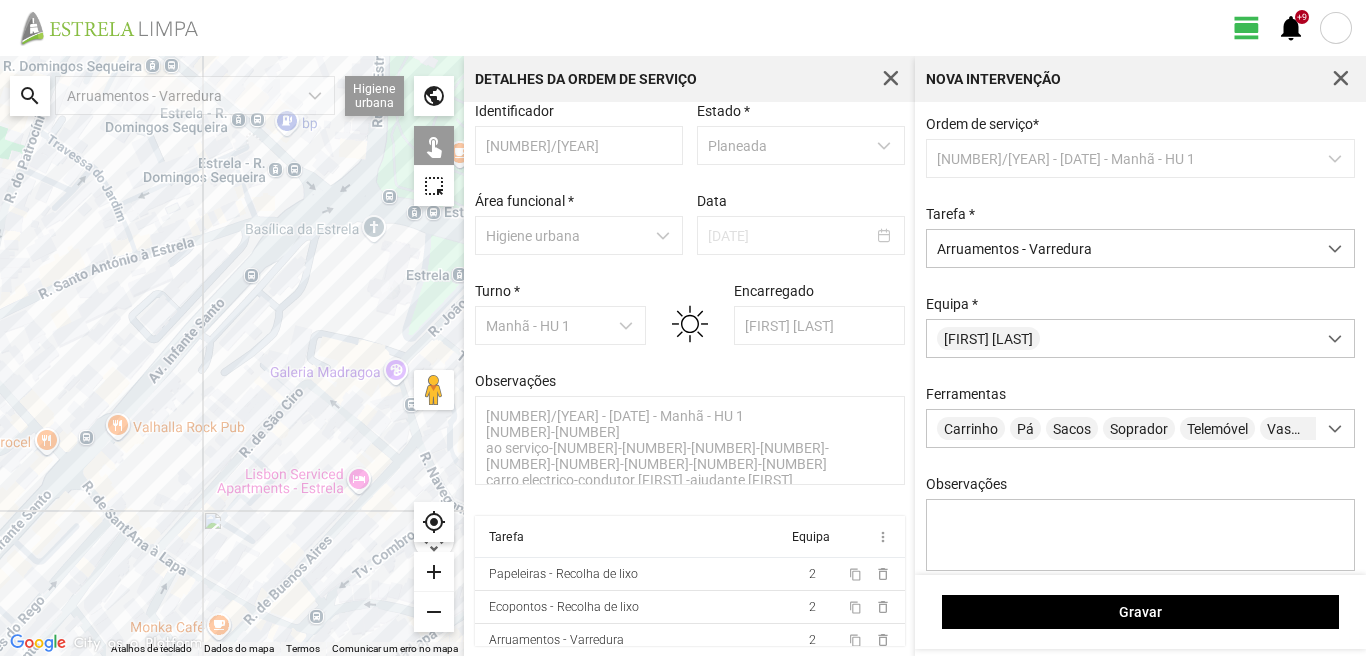 click on "Para navegar, prima as teclas de seta." at bounding box center (232, 356) 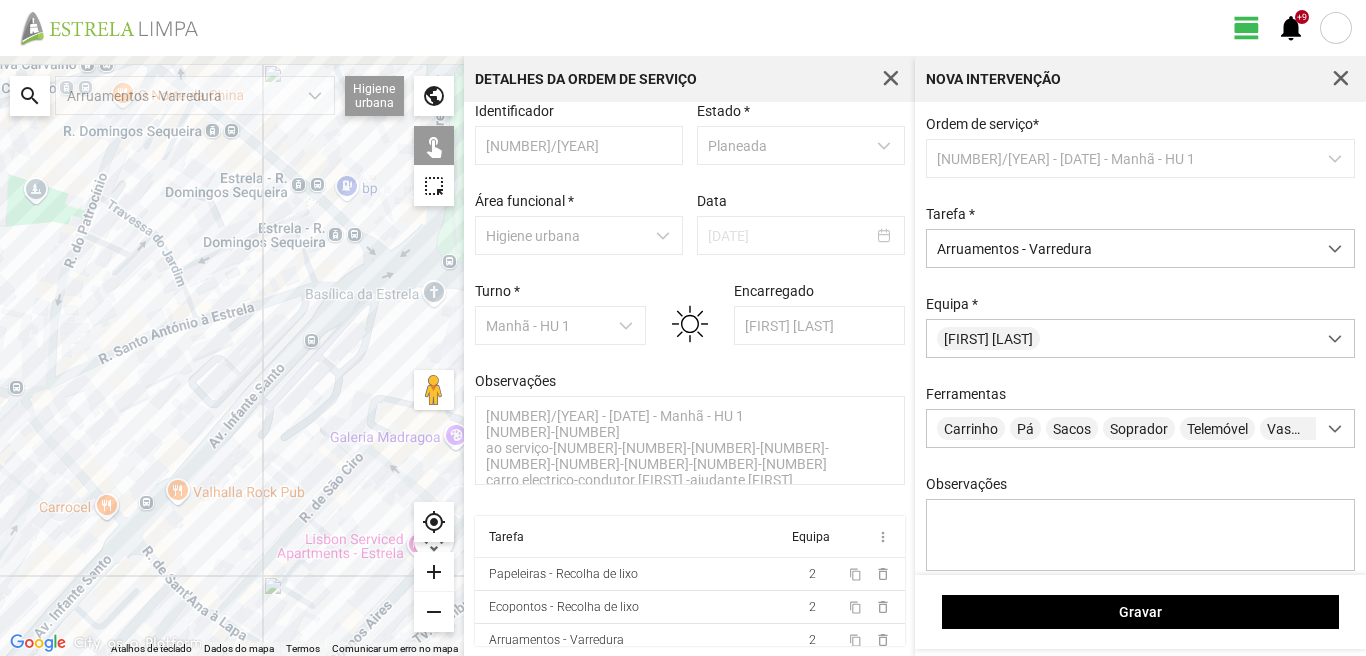 drag, startPoint x: 64, startPoint y: 156, endPoint x: 126, endPoint y: 223, distance: 91.28527 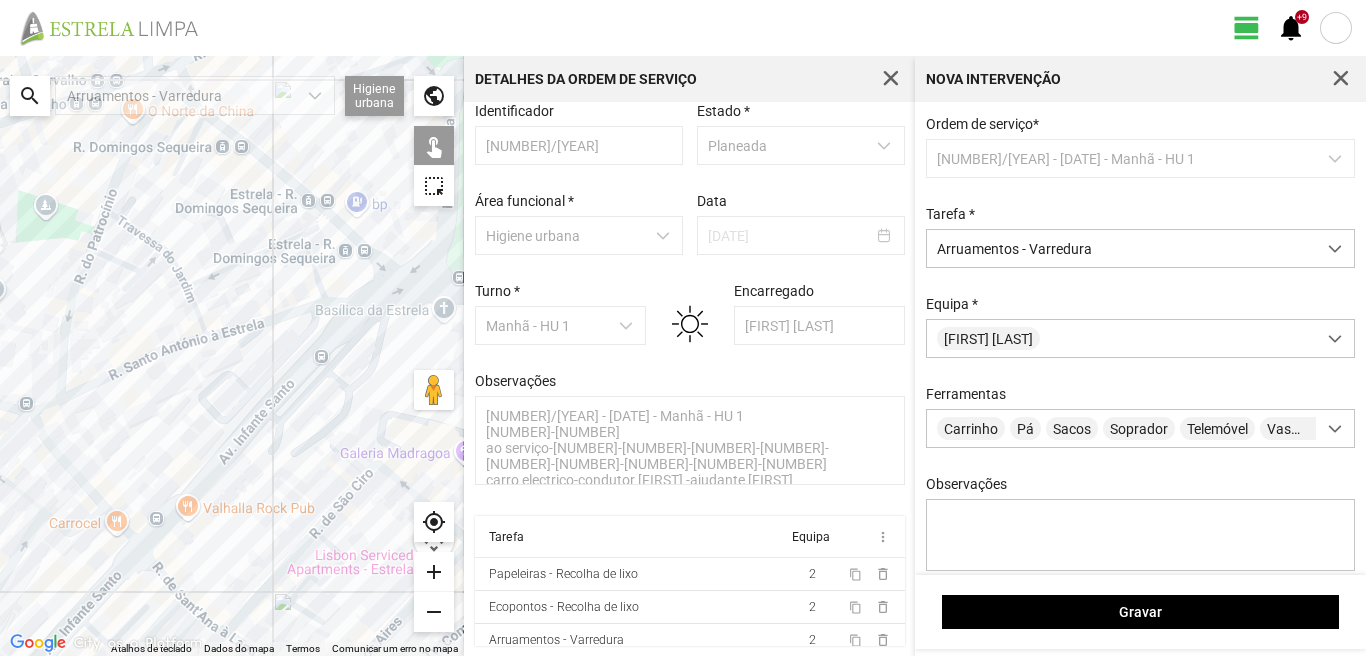 click on "Para navegar, prima as teclas de seta." at bounding box center (232, 356) 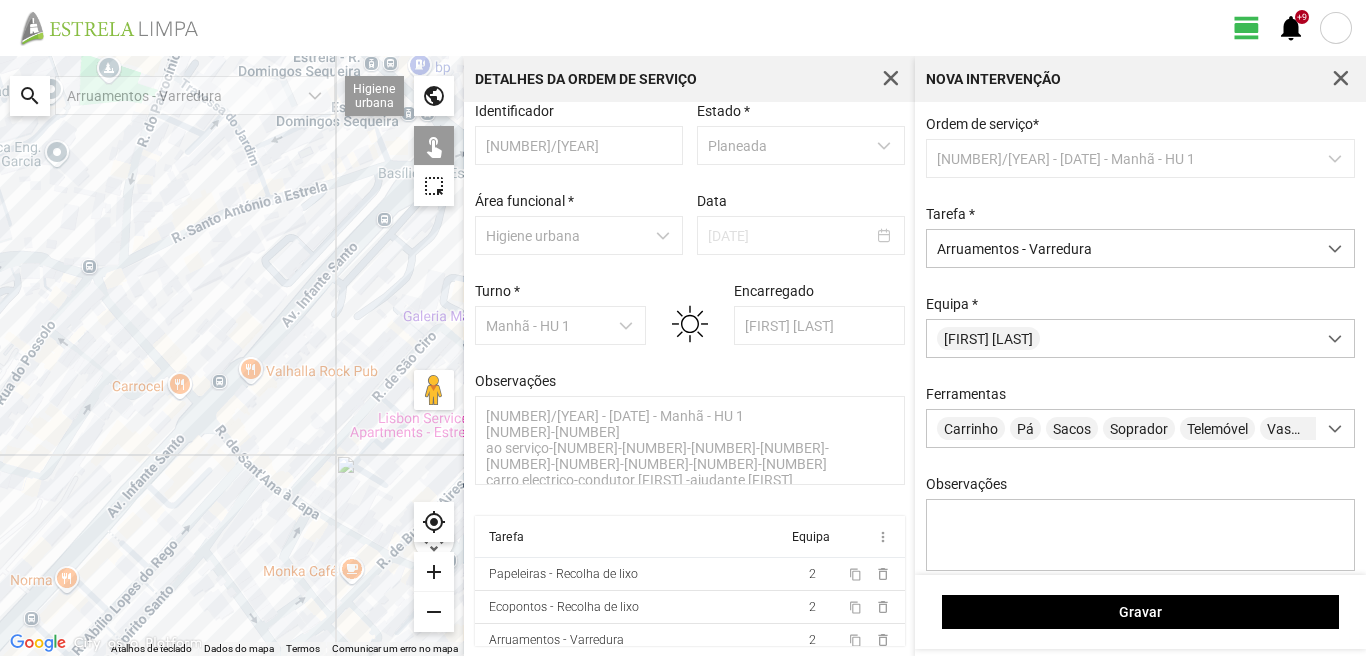 drag, startPoint x: 44, startPoint y: 438, endPoint x: 111, endPoint y: 293, distance: 159.73102 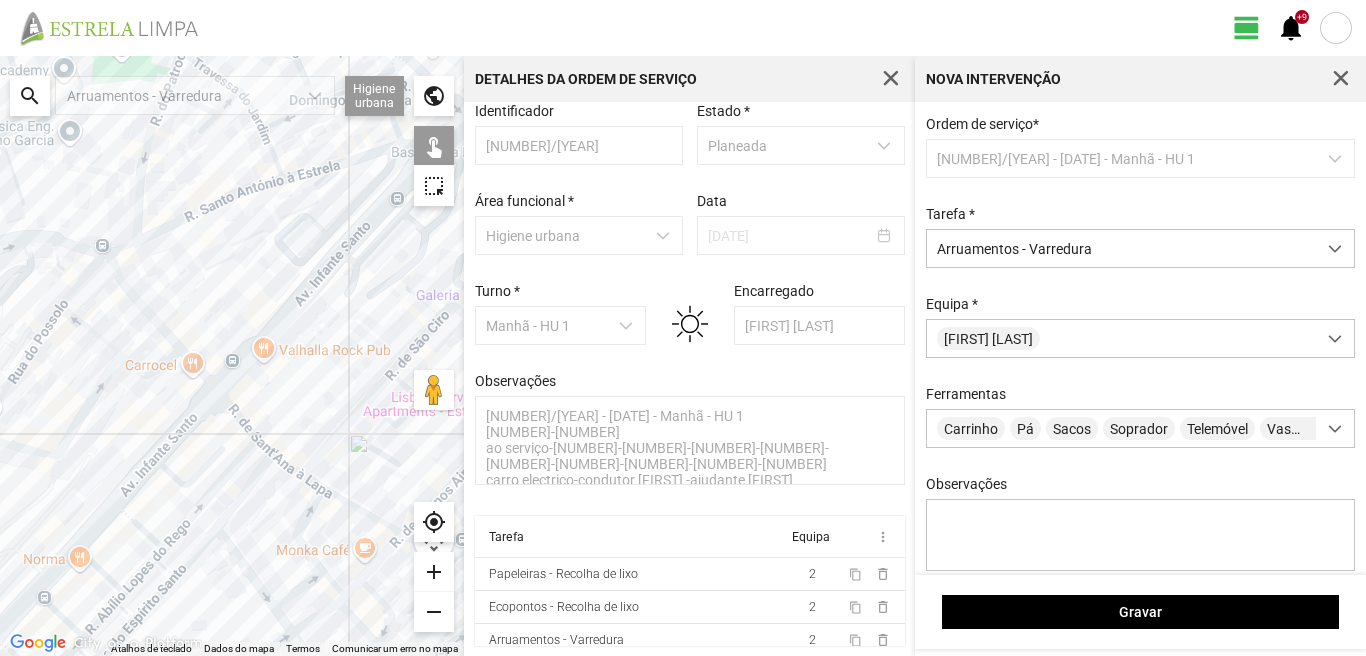 click on "Para navegar, prima as teclas de seta." at bounding box center (232, 356) 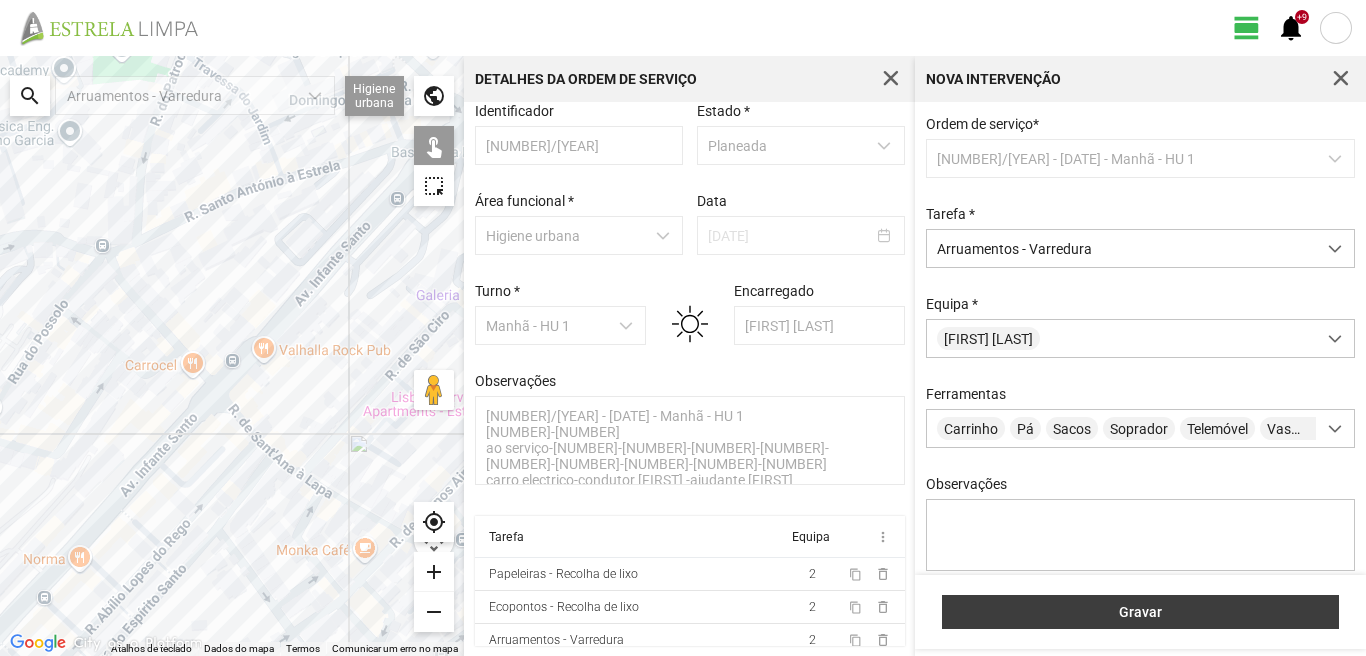 click on "Gravar" at bounding box center (1141, 612) 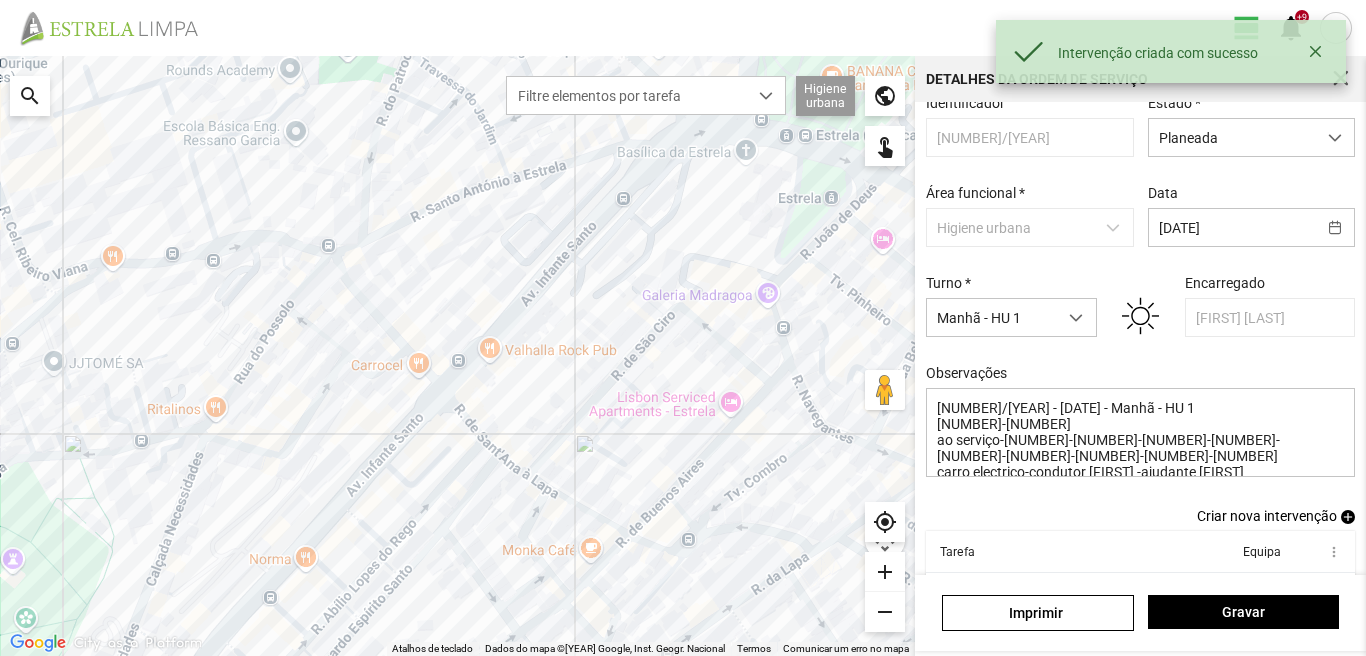 scroll, scrollTop: 110, scrollLeft: 0, axis: vertical 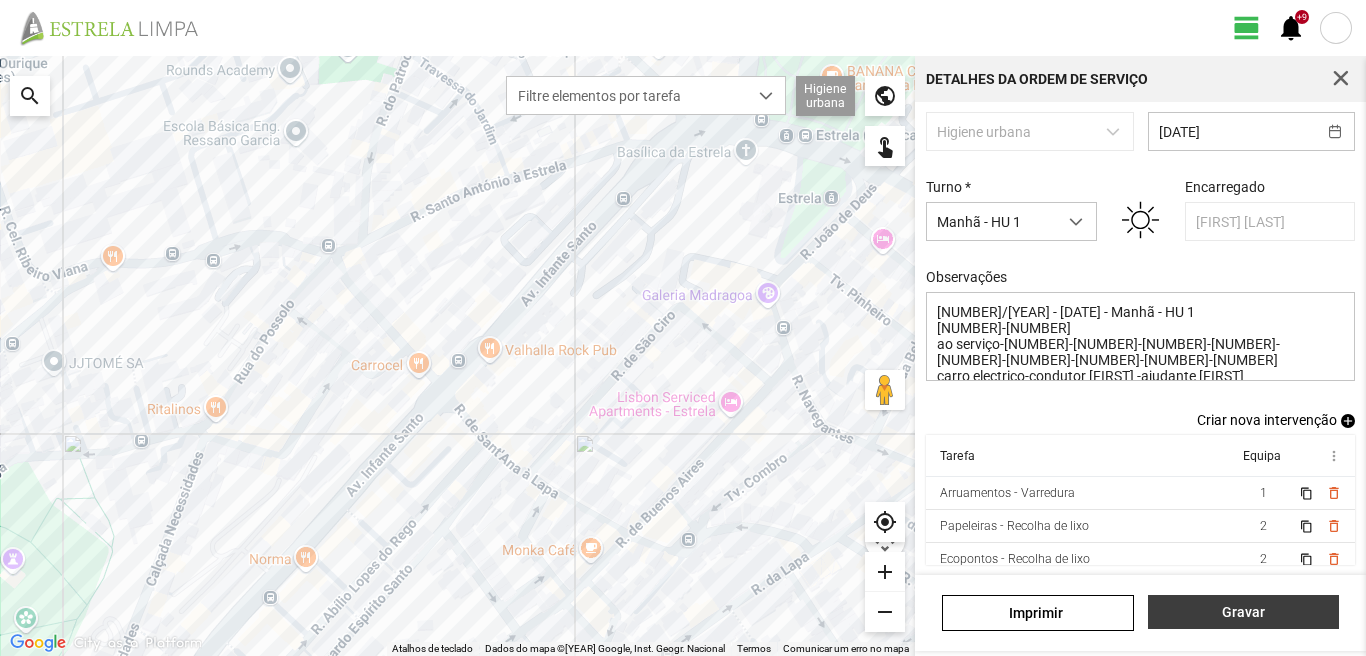 click on "Gravar" at bounding box center (1243, 612) 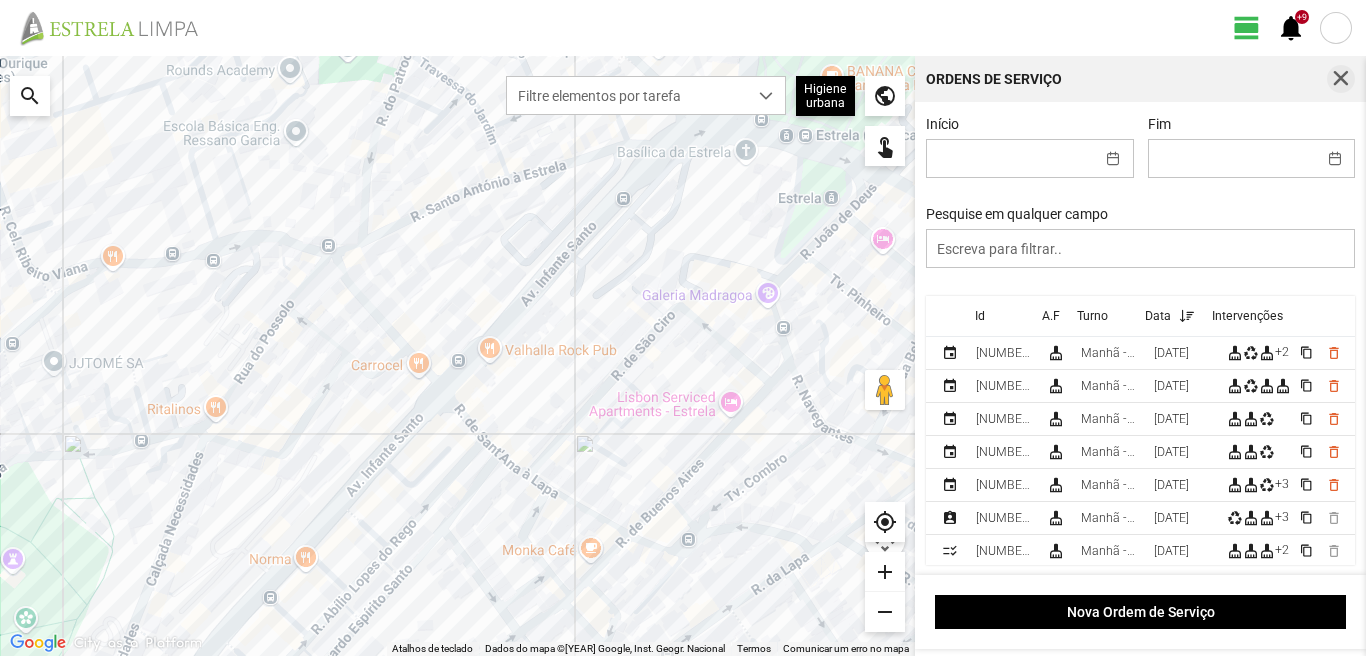 click at bounding box center (1341, 79) 